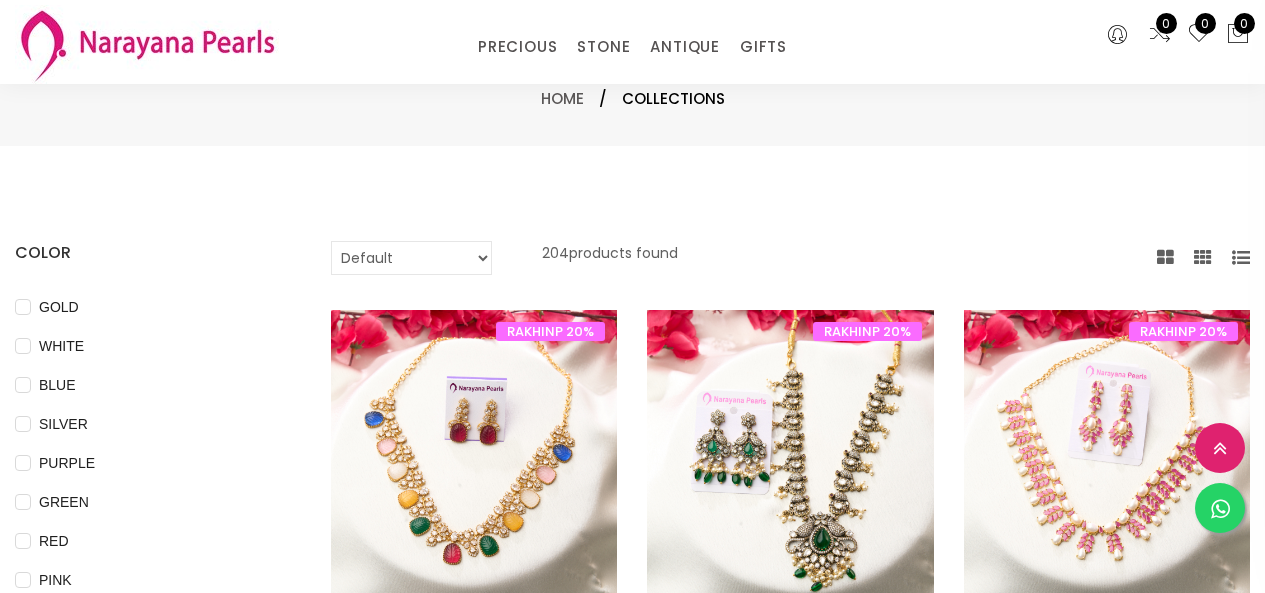select on "INR" 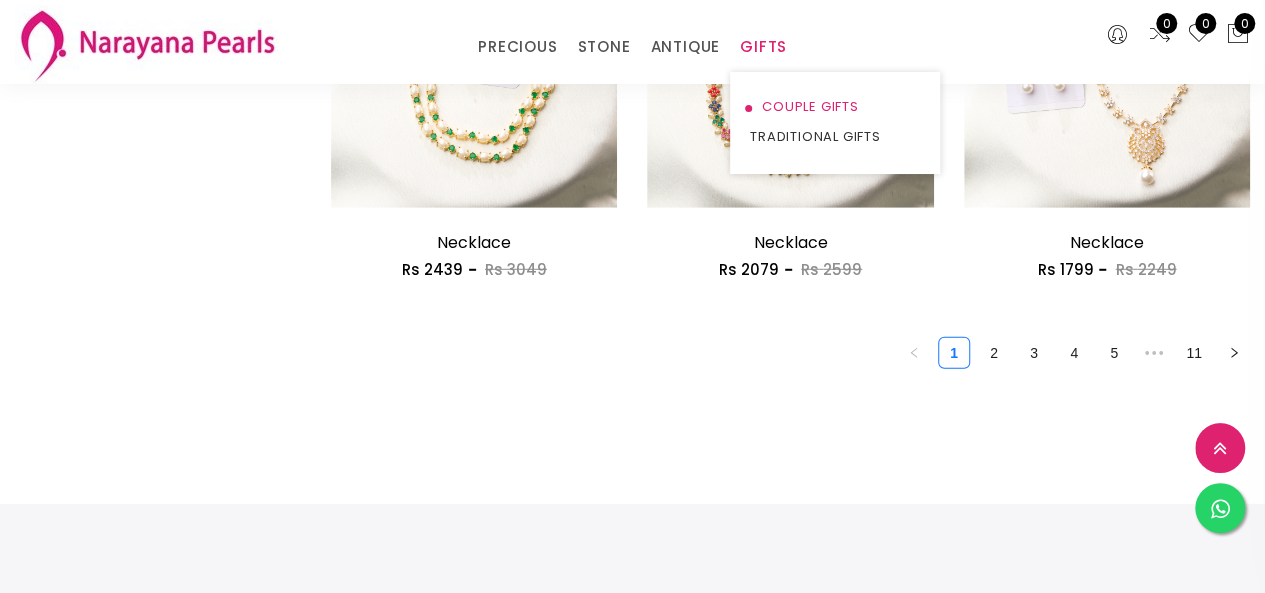 click on "COUPLE GIFTS" at bounding box center (835, 107) 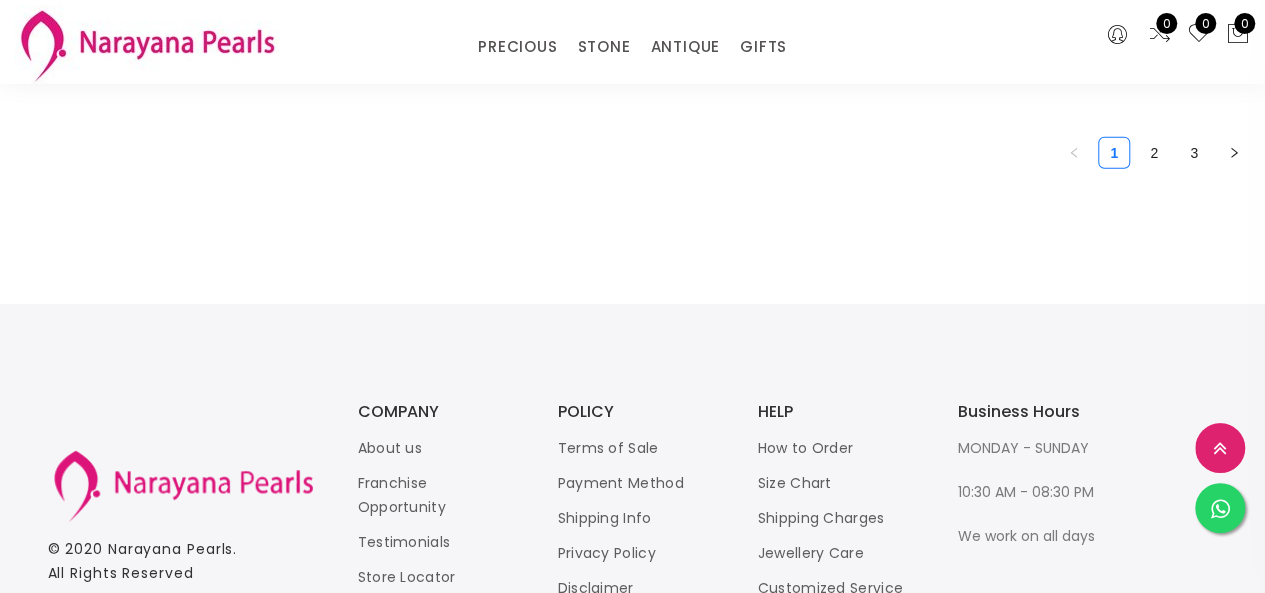 scroll, scrollTop: 2700, scrollLeft: 0, axis: vertical 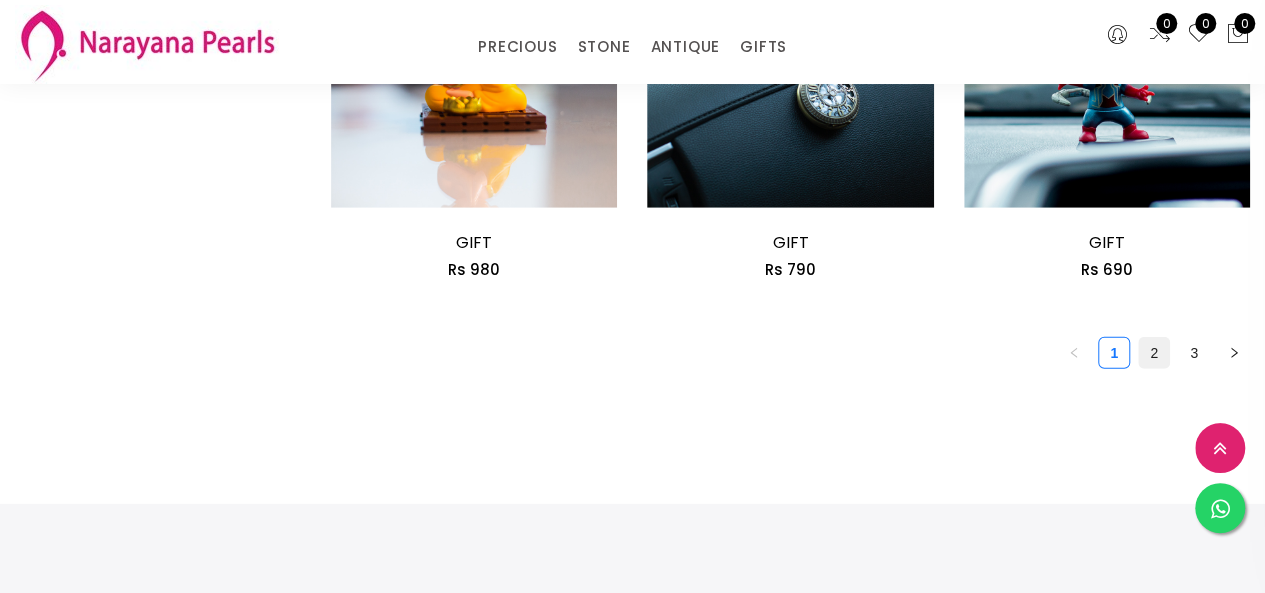 click on "2" at bounding box center [1154, 353] 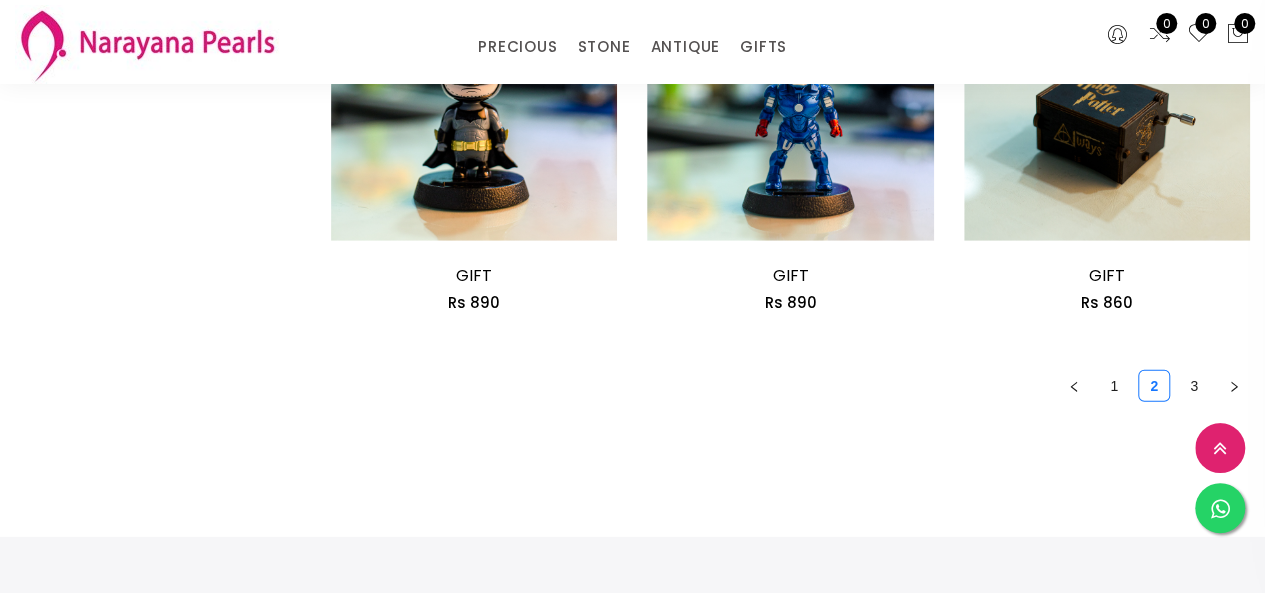 scroll, scrollTop: 2900, scrollLeft: 0, axis: vertical 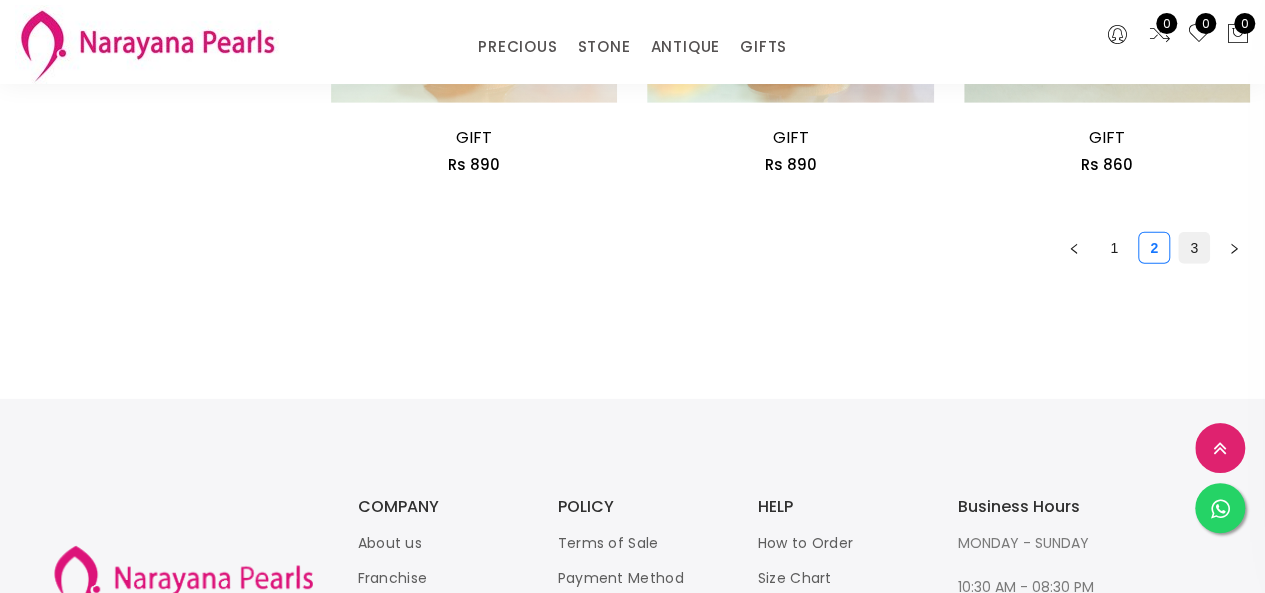 click on "3" at bounding box center (1194, 248) 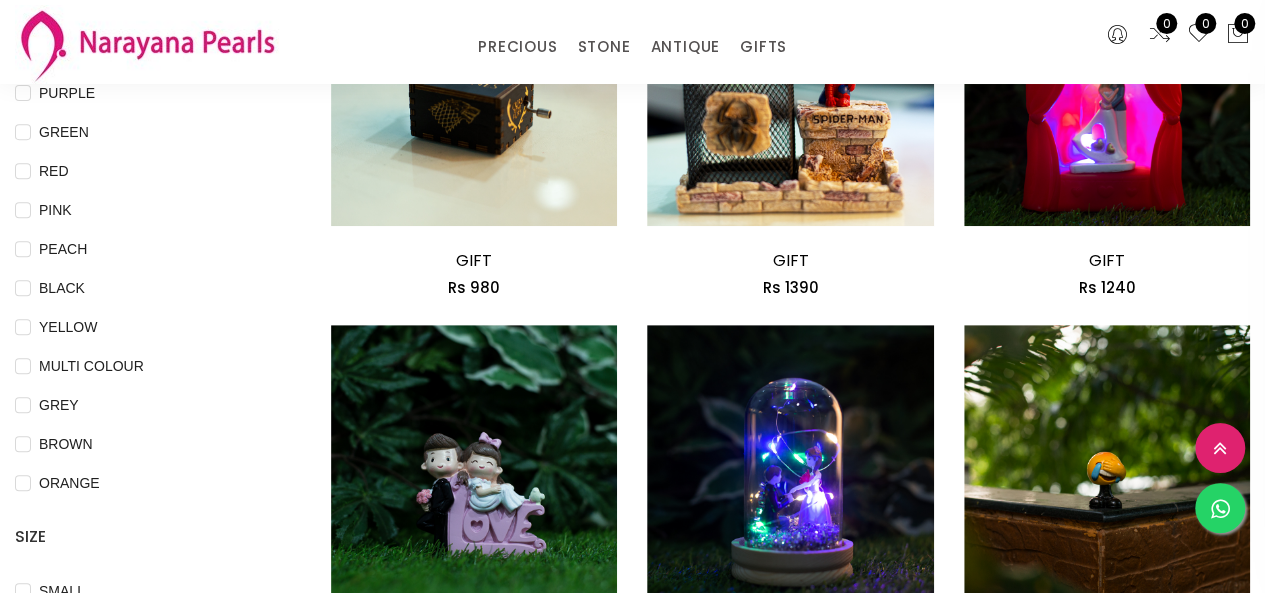 scroll, scrollTop: 400, scrollLeft: 0, axis: vertical 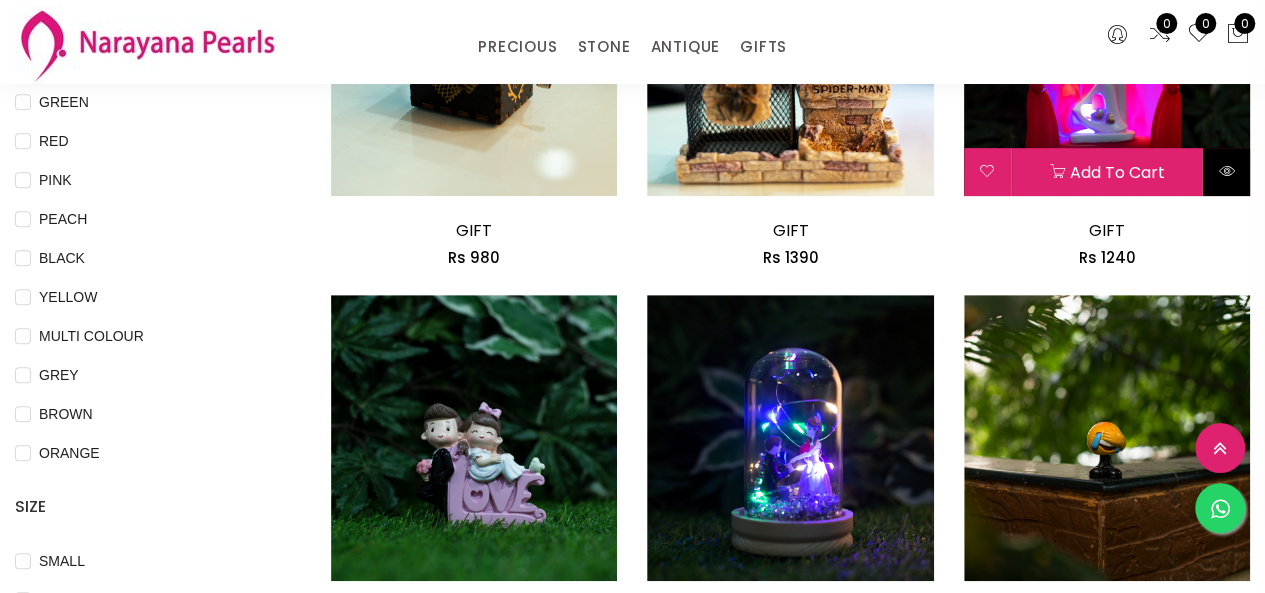 click at bounding box center [1226, 172] 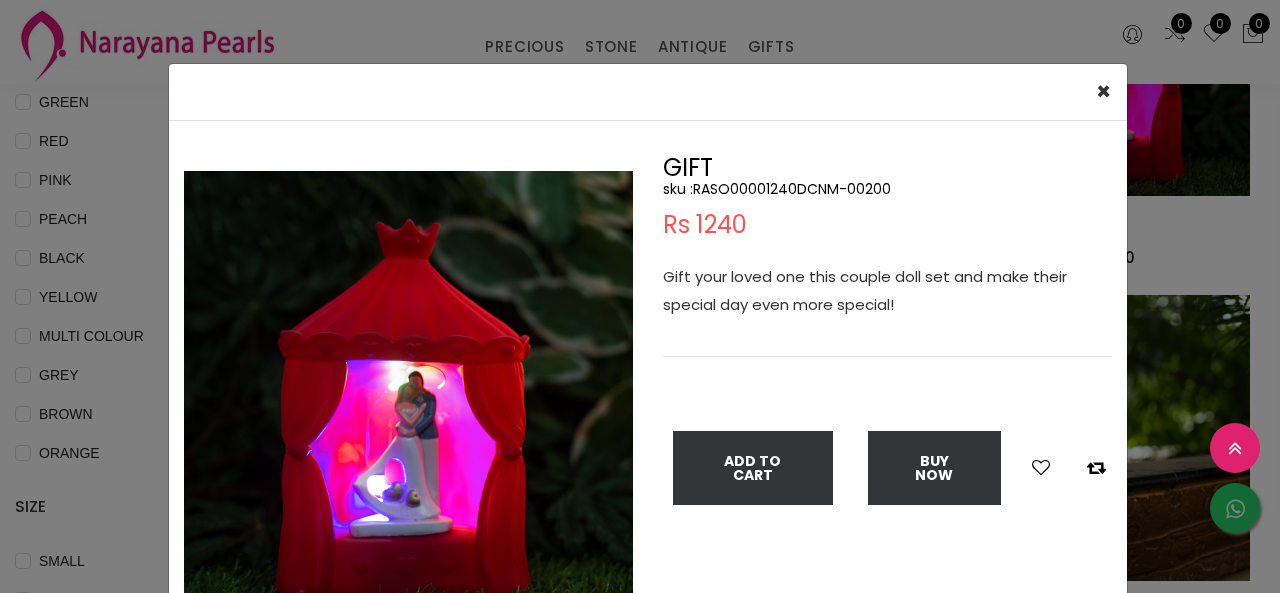 click on "sku : RASO00001240DCNM-00200" at bounding box center (887, 189) 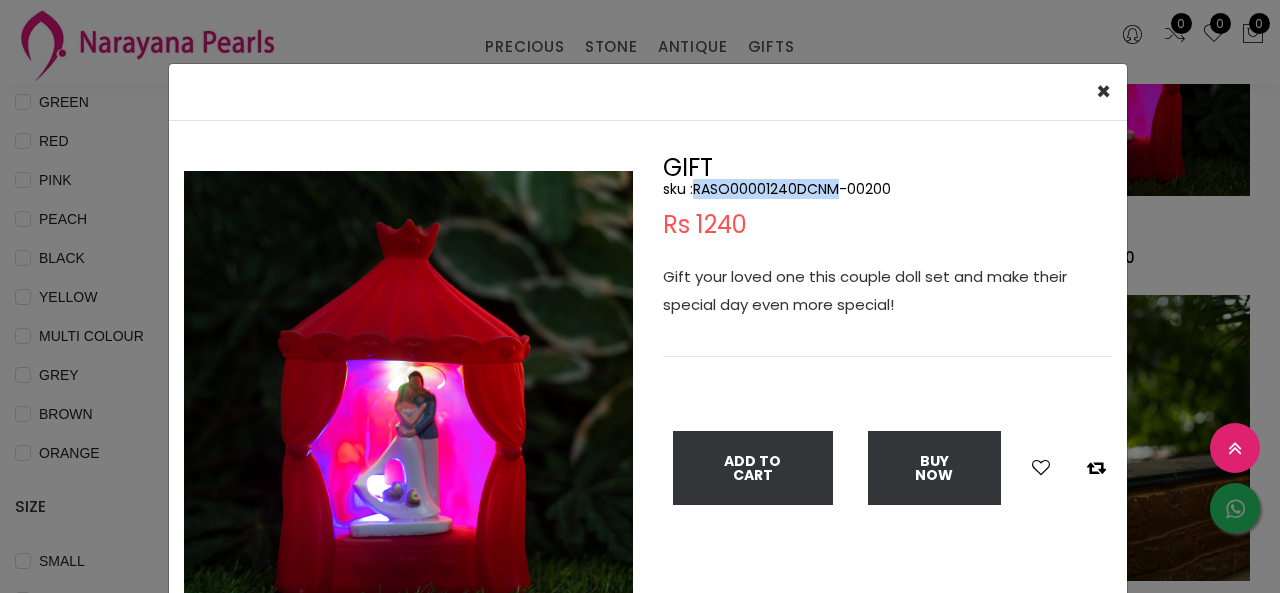 click on "sku : RASO00001240DCNM-00200" at bounding box center (887, 189) 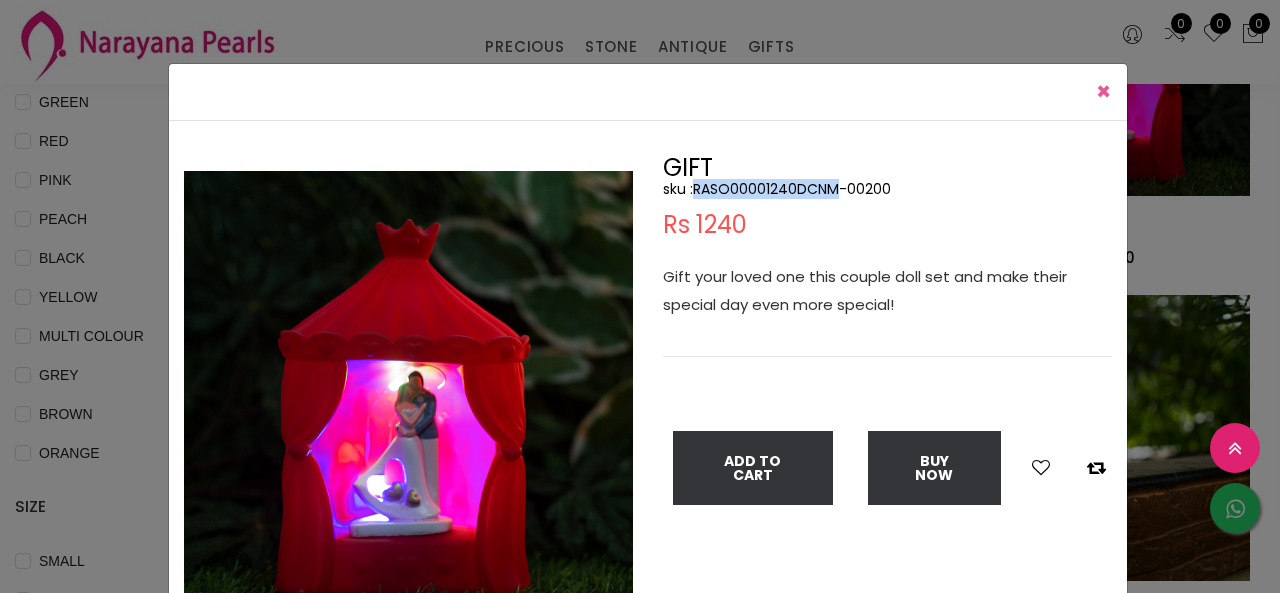 click on "× Close" at bounding box center [1103, 92] 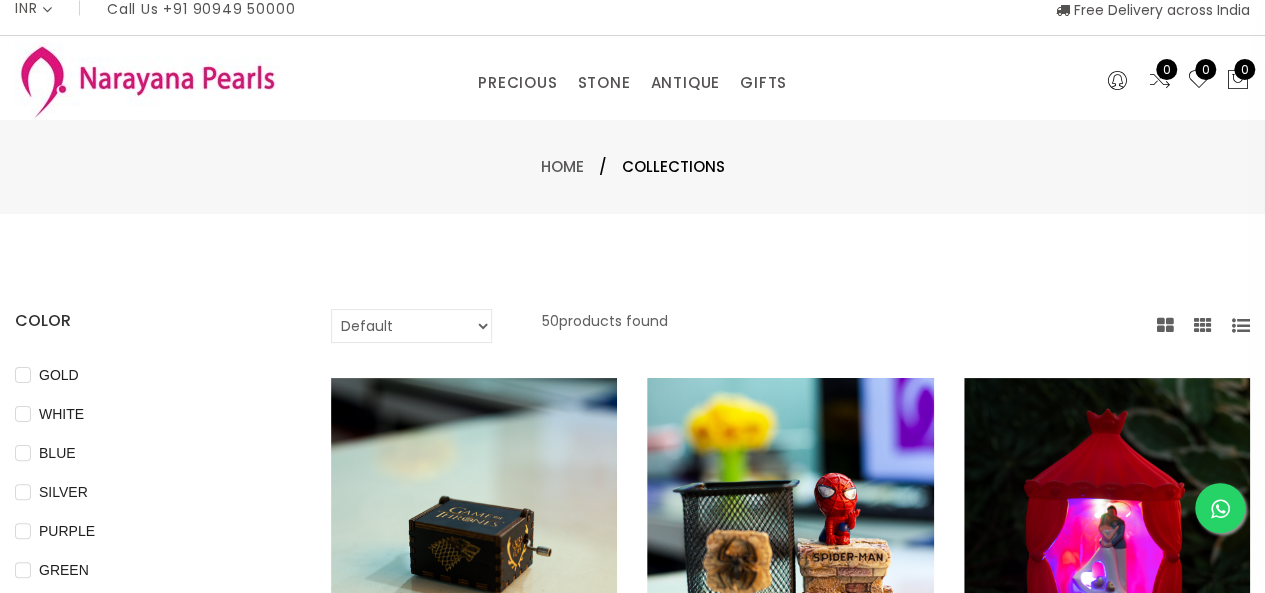 scroll, scrollTop: 0, scrollLeft: 0, axis: both 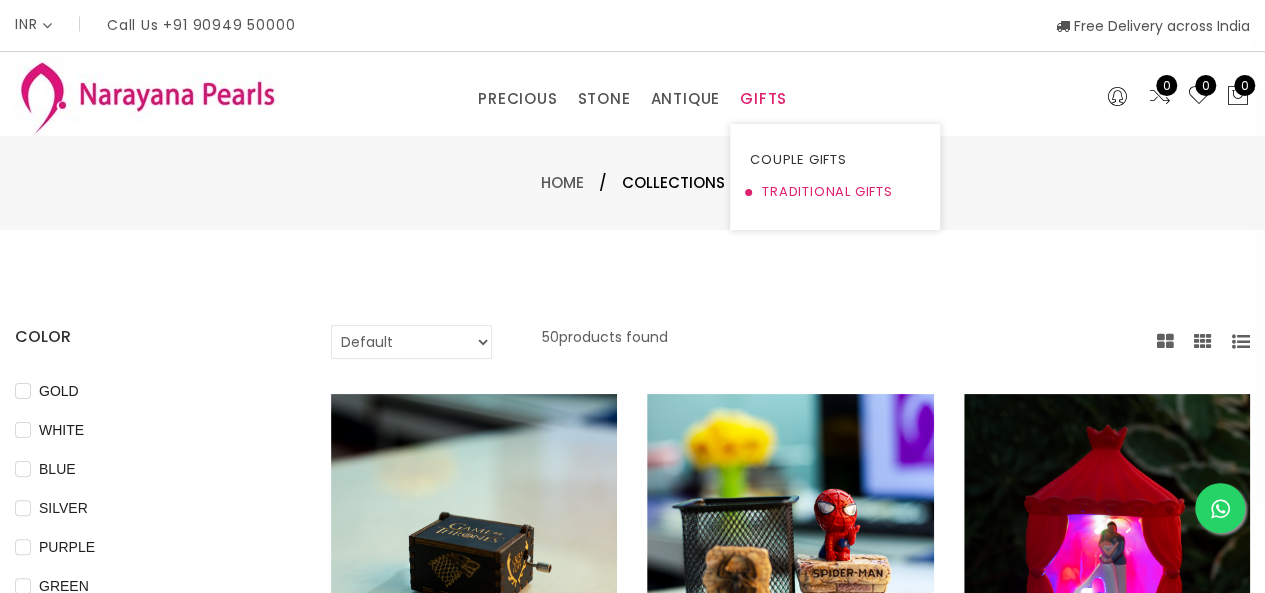 click on "TRADITIONAL GIFTS" at bounding box center [835, 192] 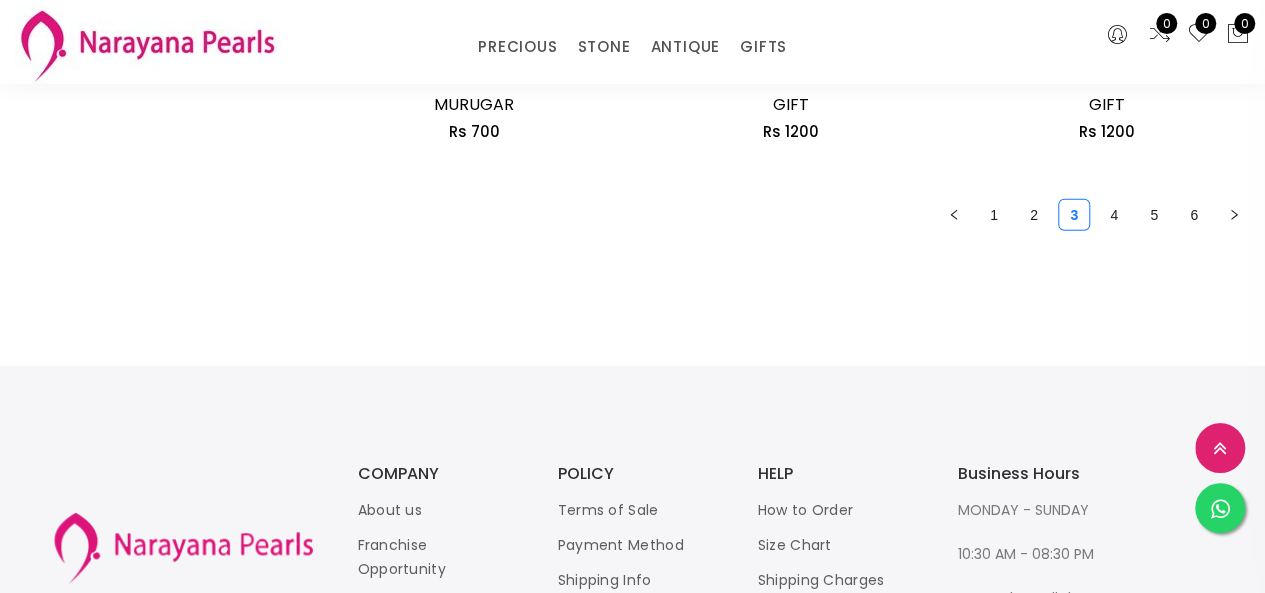 scroll, scrollTop: 2700, scrollLeft: 0, axis: vertical 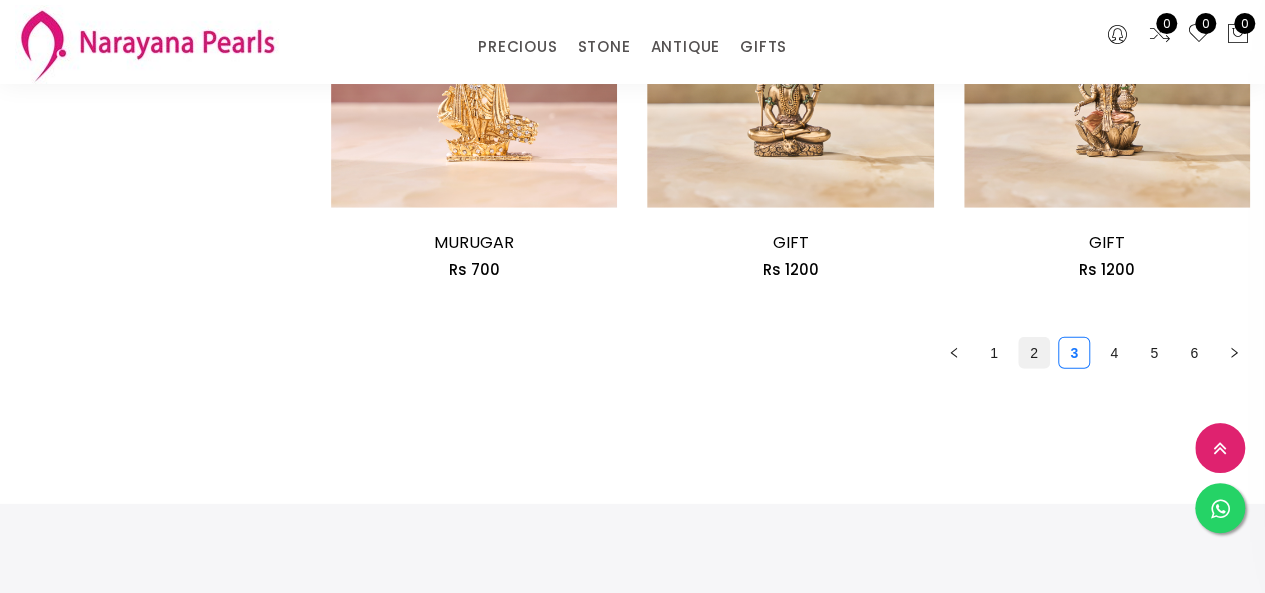 click on "2" at bounding box center (1034, 353) 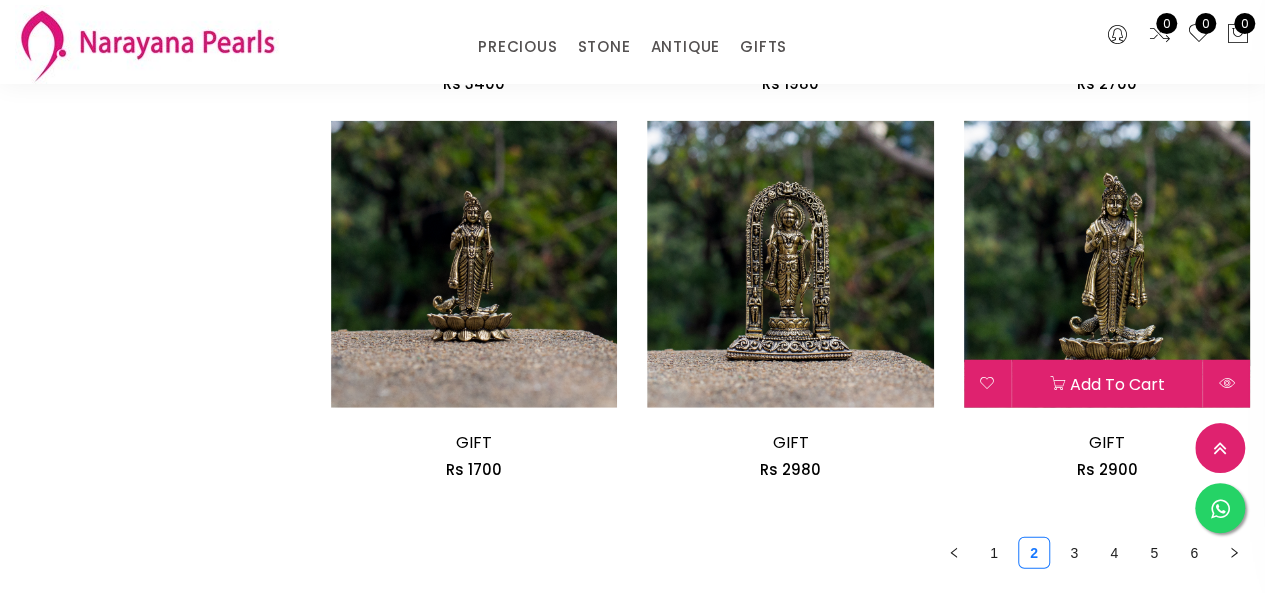 scroll, scrollTop: 2600, scrollLeft: 0, axis: vertical 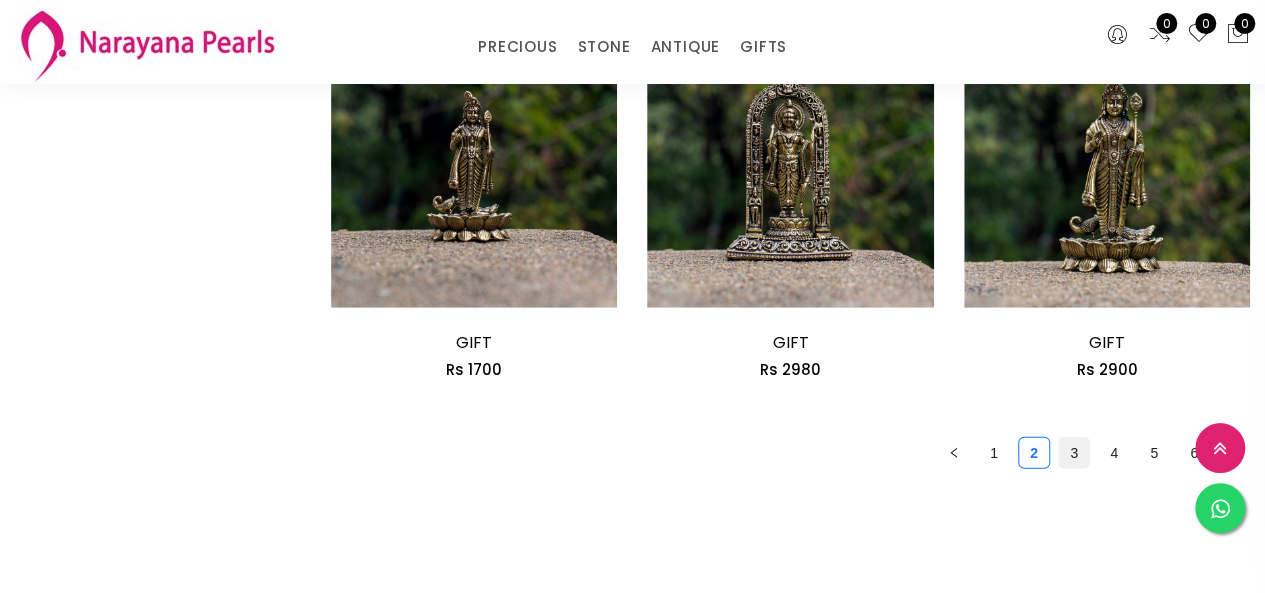 click on "3" at bounding box center (1074, 453) 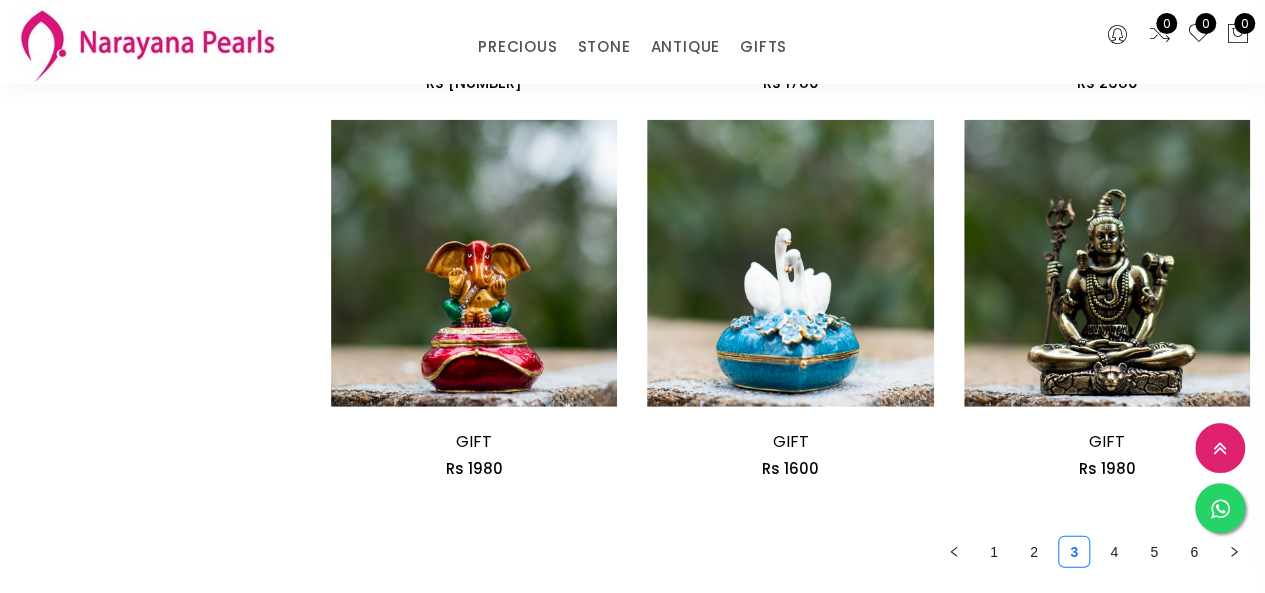 scroll, scrollTop: 2600, scrollLeft: 0, axis: vertical 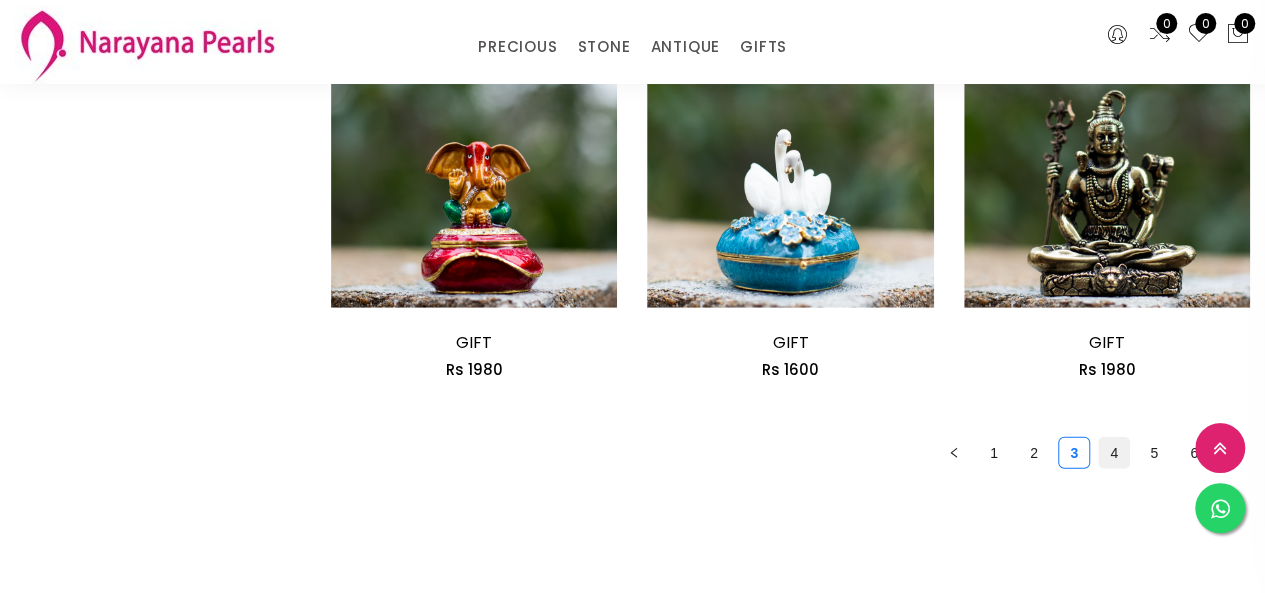 click on "4" at bounding box center (1114, 453) 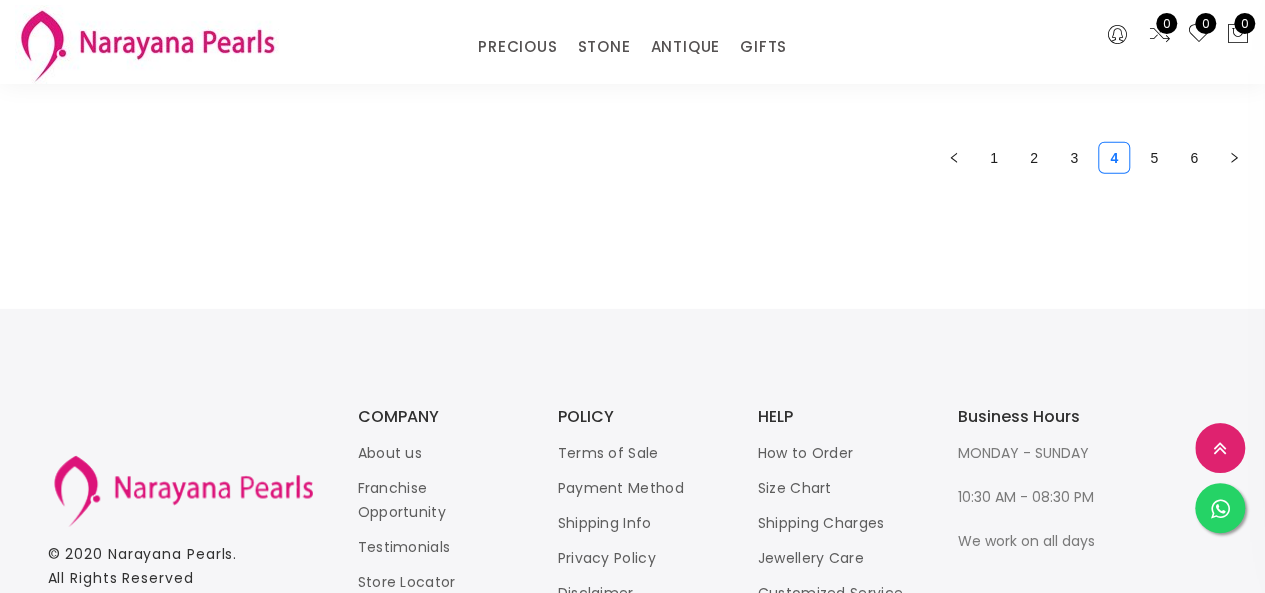 scroll, scrollTop: 2900, scrollLeft: 0, axis: vertical 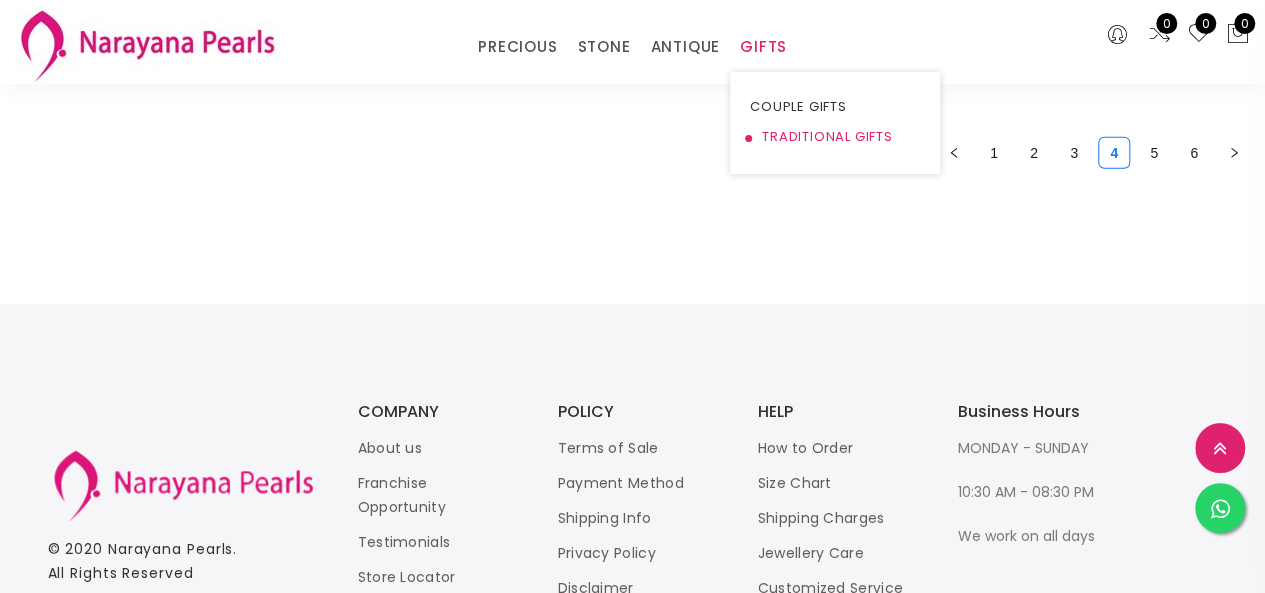 click on "TRADITIONAL GIFTS" at bounding box center [835, 137] 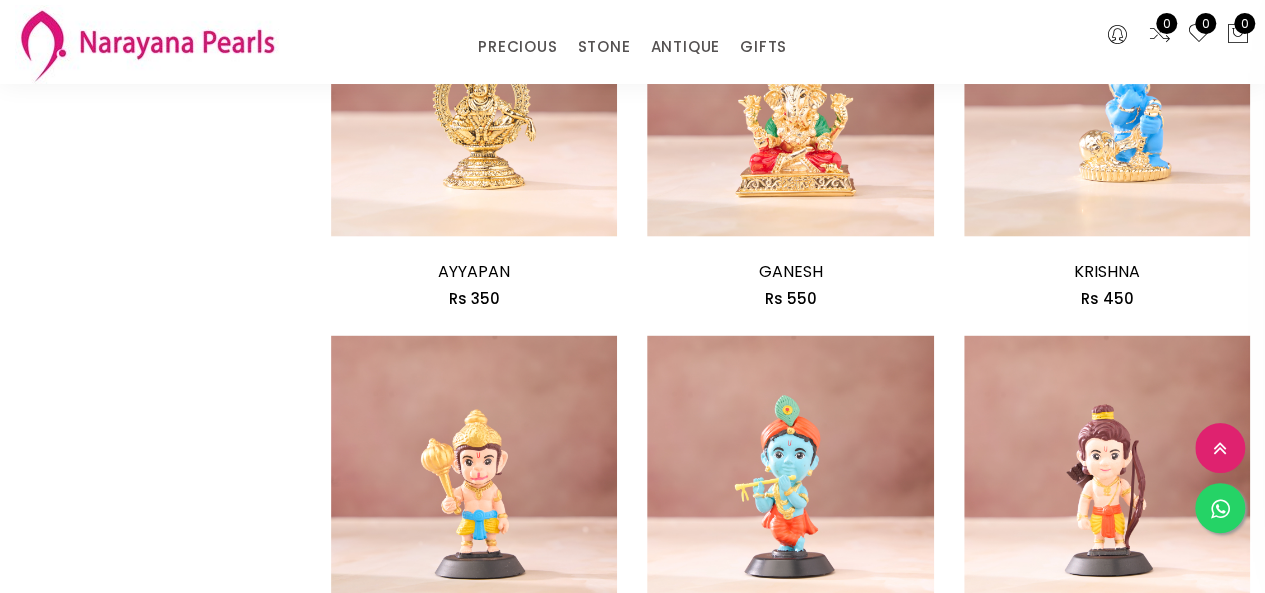 scroll, scrollTop: 2500, scrollLeft: 0, axis: vertical 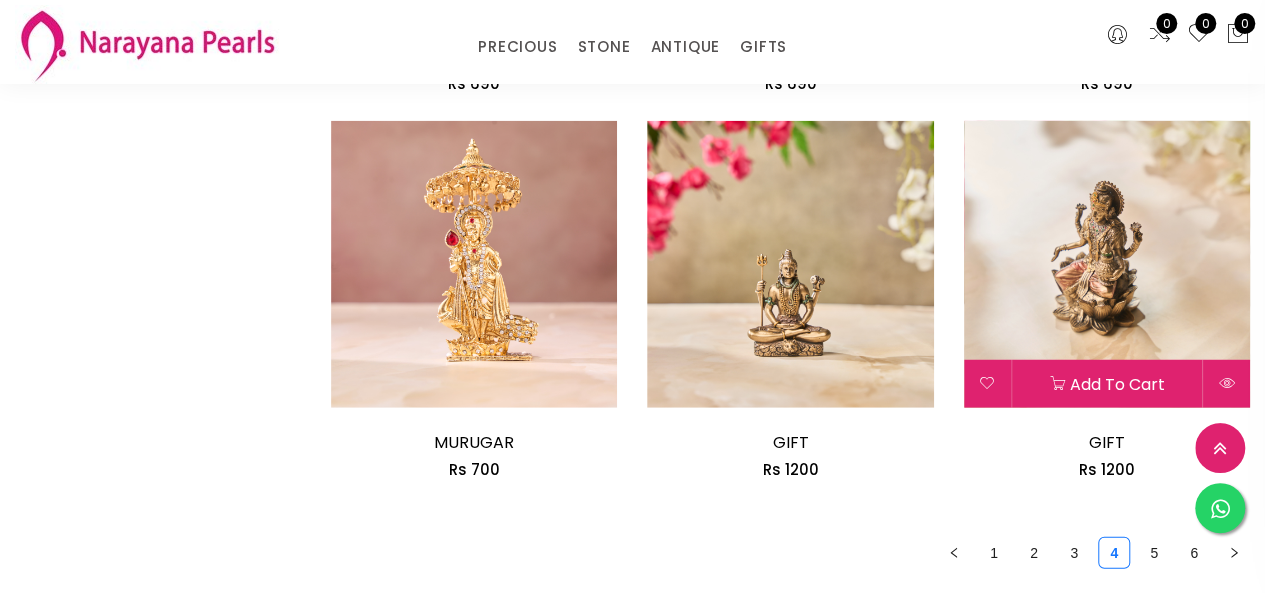 click on "115 products found Add to cart PERUMAL Rs 450 PERUMAL Rs 450 Invoke the divine blessings of Lord Venkateswara (Balaji) with this intricately crafted idol, adorned in radiant gold finish, colorful stones, and elegant pearl danglers. The idol features rich temple-style detailing, vibrant red and green stone embellishments, and a majestic presence that brings wealth, devotion, and protection into your home. Add to cart Buy Now Add to cart MURUGAR Rs 450 MURUGAR Rs 450 Grace your space with this elegant Lord Murugar (Kartikeya) idol, beautifully crafted with fine detailing and a radiant gold finish. Holding his Vel and adorned in traditional attire, this idol symbolizes victory, wisdom, and divine strength. Add to cart Buy Now Add to cart murugar Rs 600 murugar Rs 600 Add to cart Buy Now Add to cart perumal Rs 600 perumal Rs 600 Add to cart Buy Now Add to cart radha krishan Rs 250 radha krishan Rs 250" at bounding box center (790, -845) 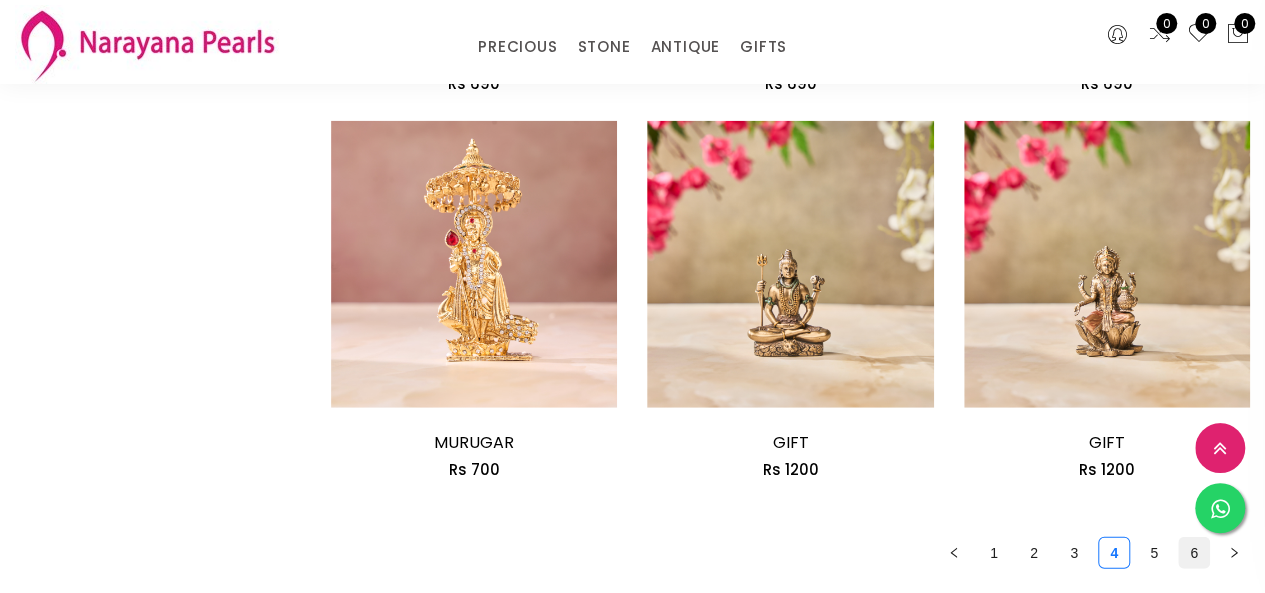 click on "6" at bounding box center (1194, 553) 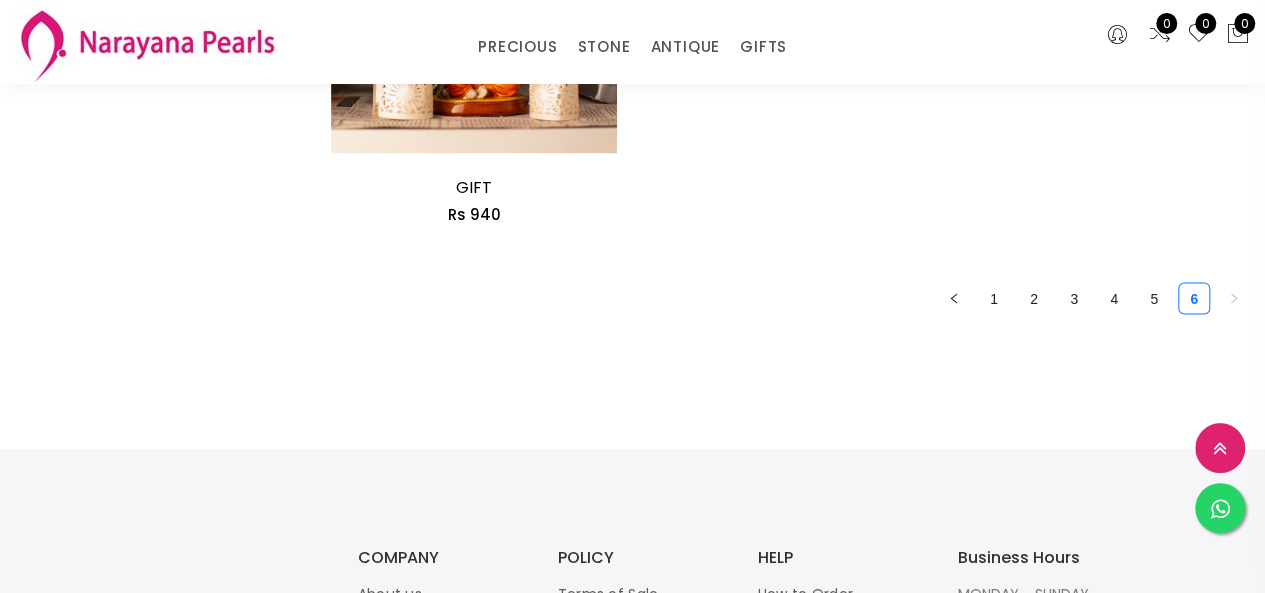 scroll, scrollTop: 1600, scrollLeft: 0, axis: vertical 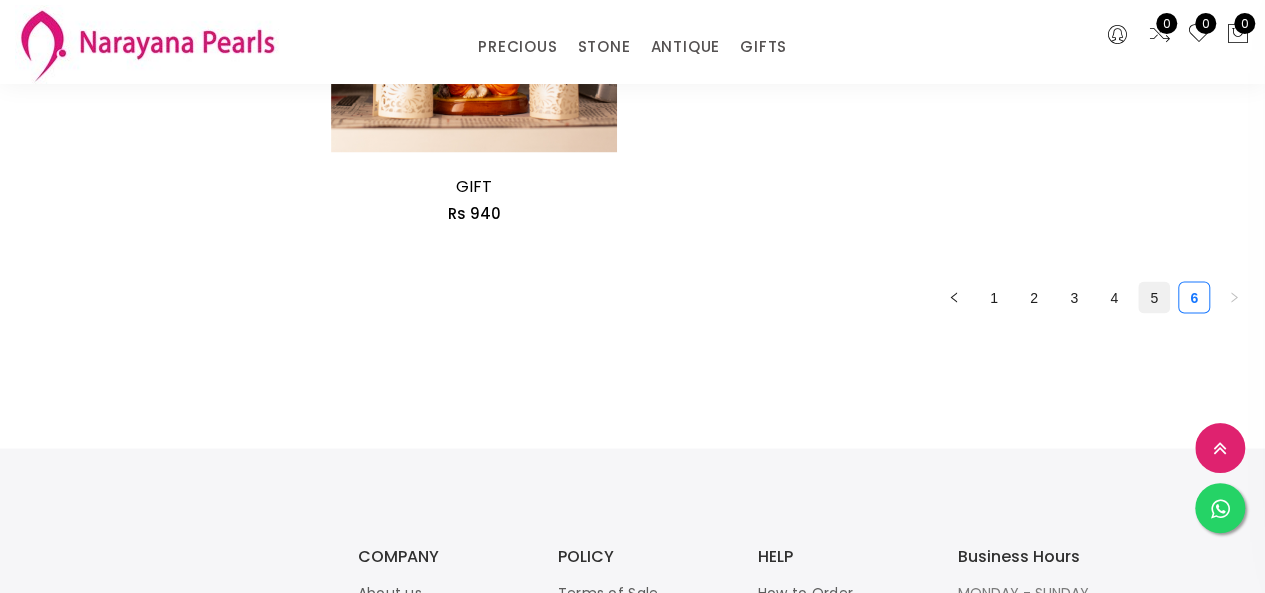click on "5" at bounding box center (1154, 297) 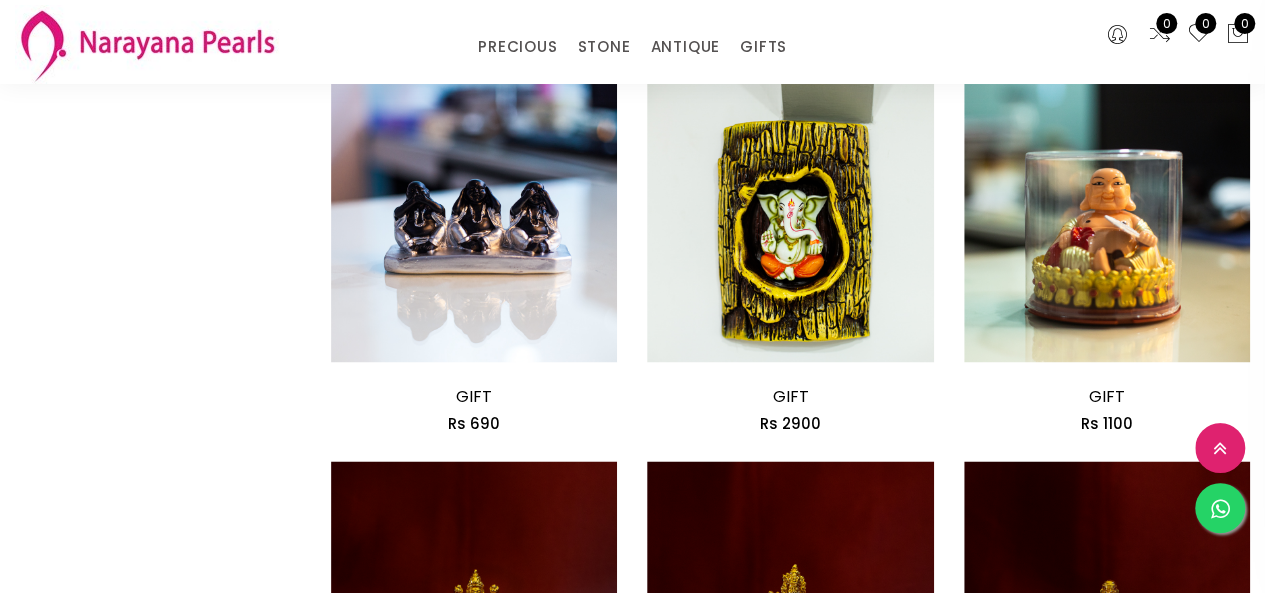 scroll, scrollTop: 1500, scrollLeft: 0, axis: vertical 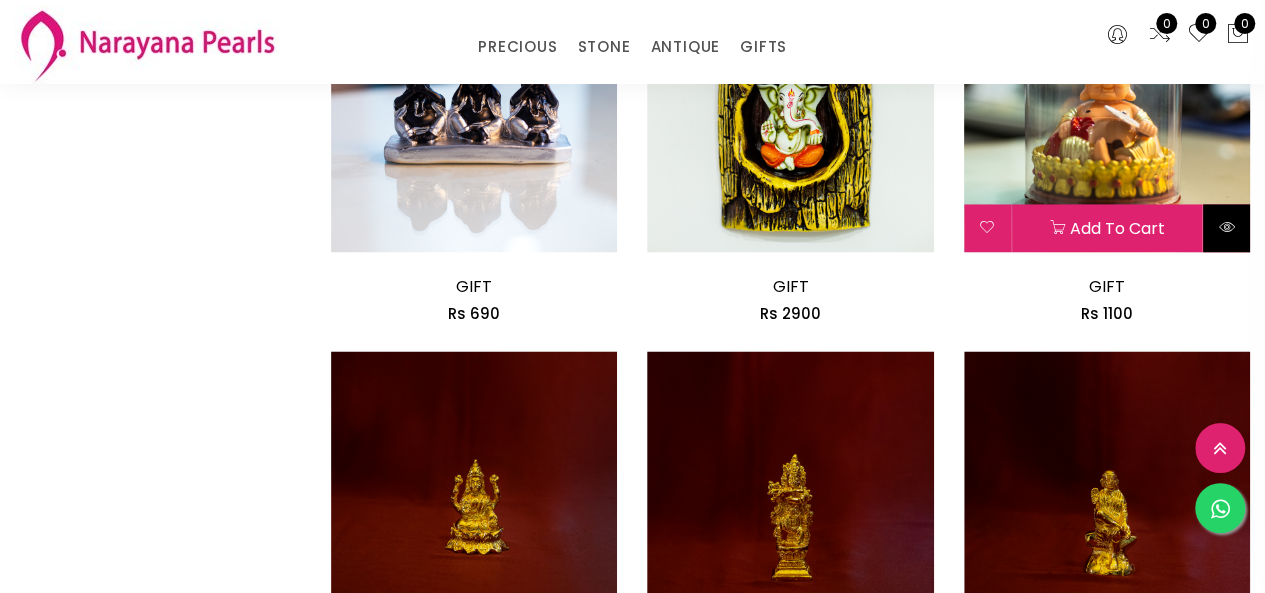 click at bounding box center [1226, 227] 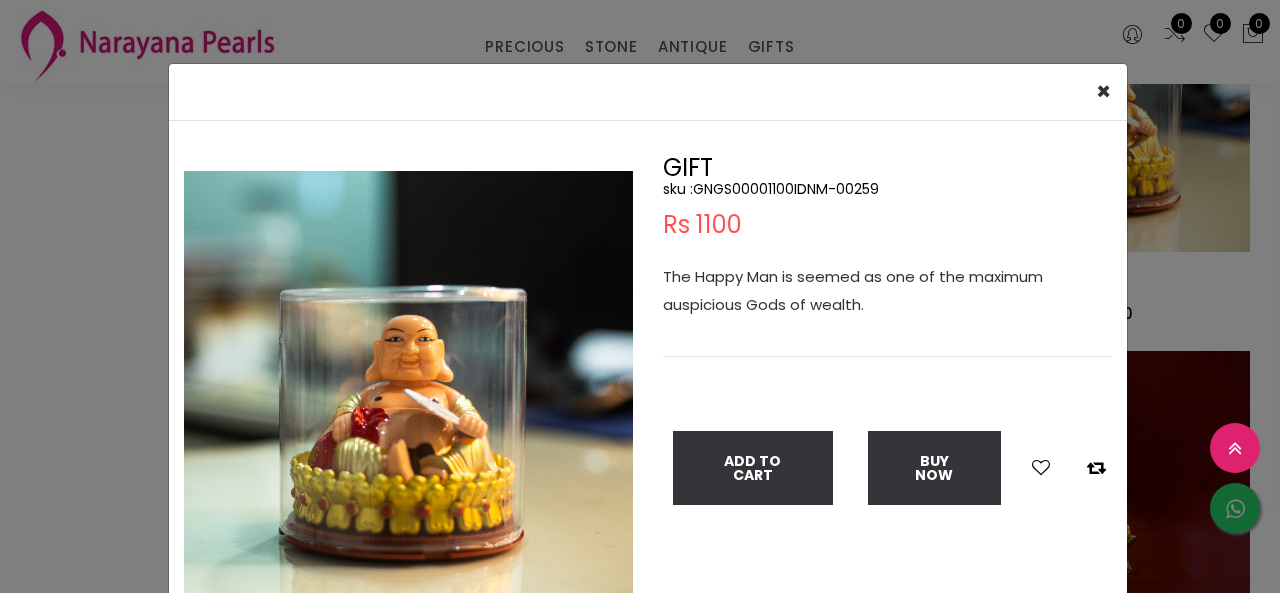 click on "sku : GNGS00001100IDNM-00259" at bounding box center [887, 189] 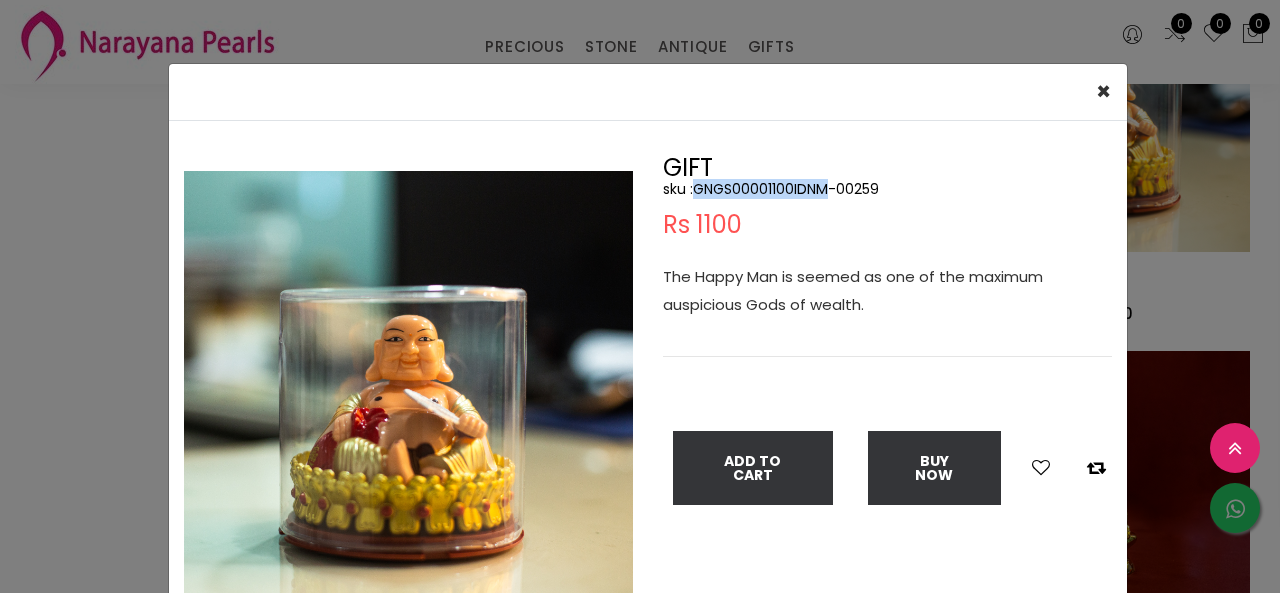 click on "sku : GNGS00001100IDNM-00259" at bounding box center [887, 189] 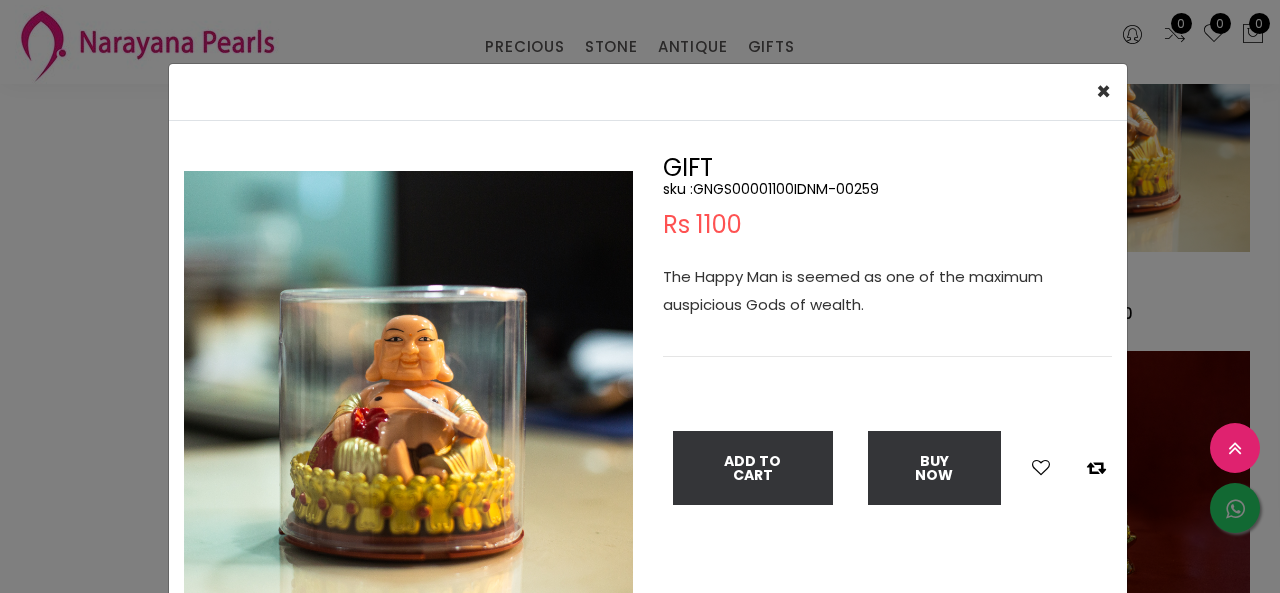 click on "GIFT sku : GNGS00001100IDNM-00259 Rs 1100 The Happy Man is seemed as one of the maximum auspicious Gods of wealth. Add To Cart Buy Now" at bounding box center [640, 296] 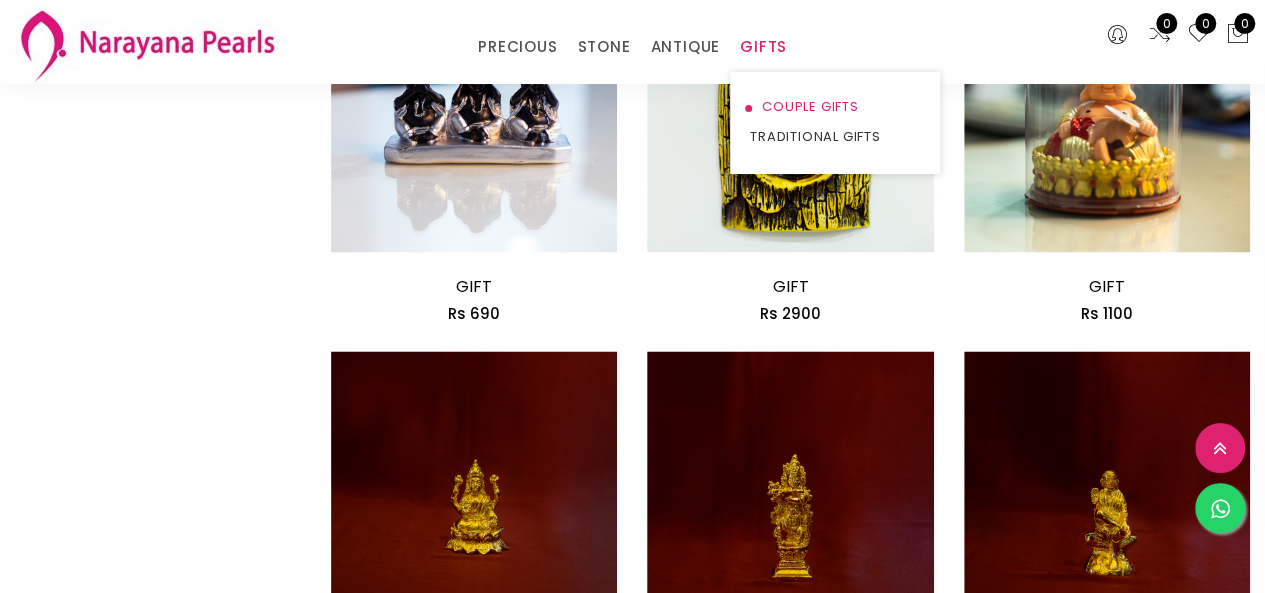 click on "COUPLE GIFTS" at bounding box center [835, 107] 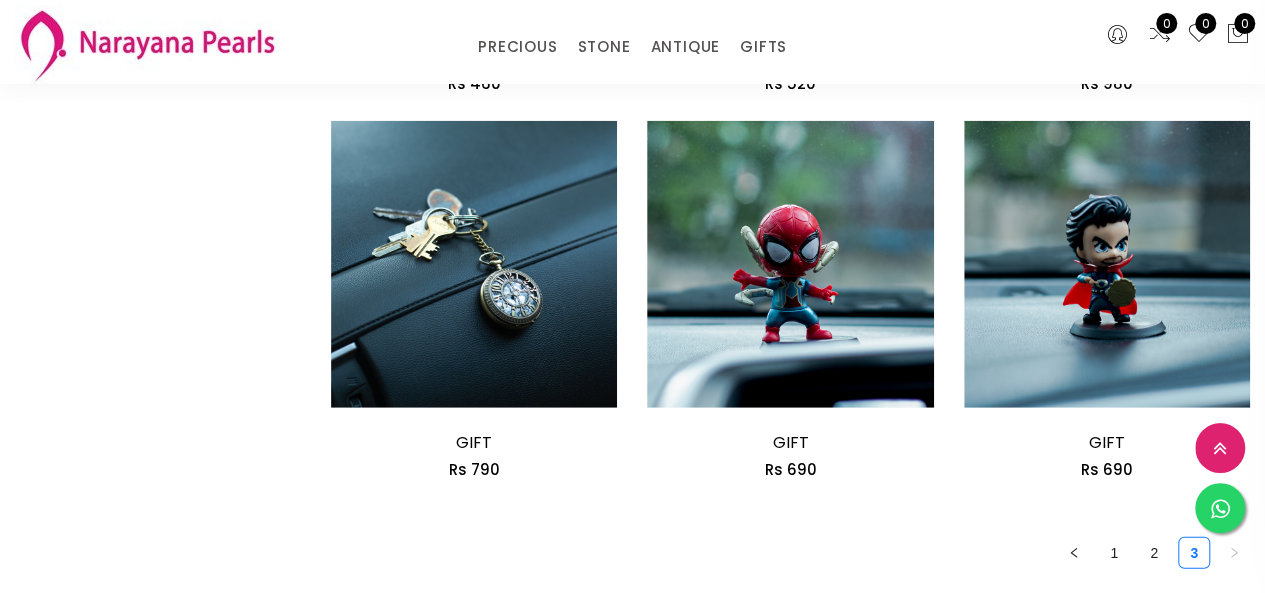 scroll, scrollTop: 2800, scrollLeft: 0, axis: vertical 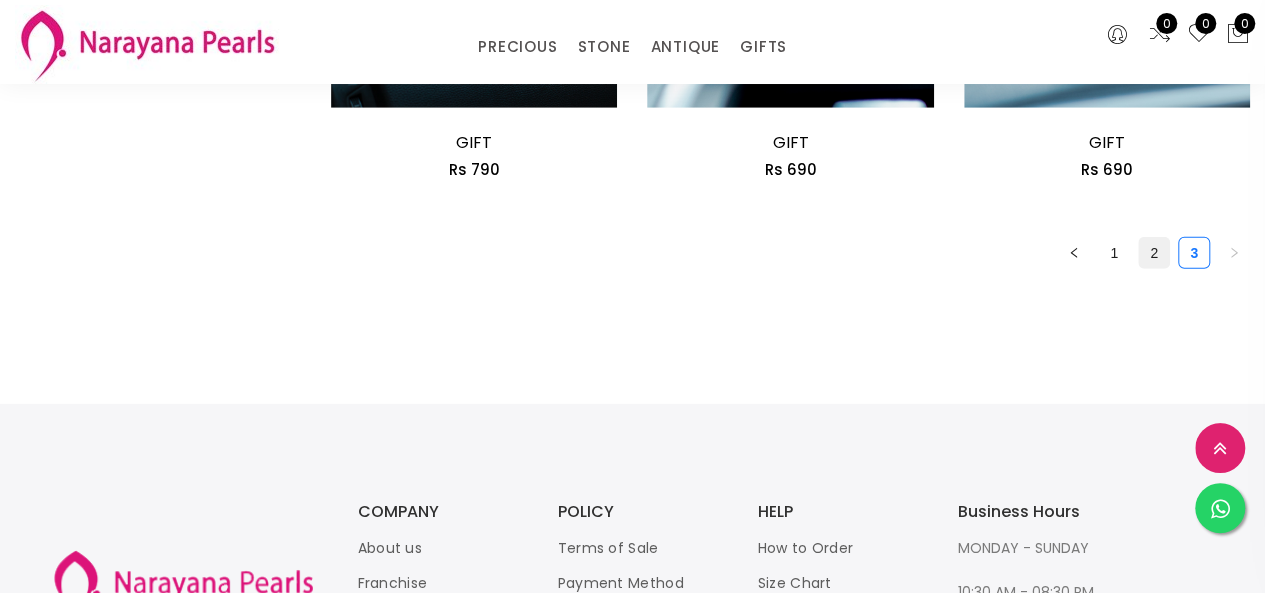click on "2" at bounding box center [1154, 253] 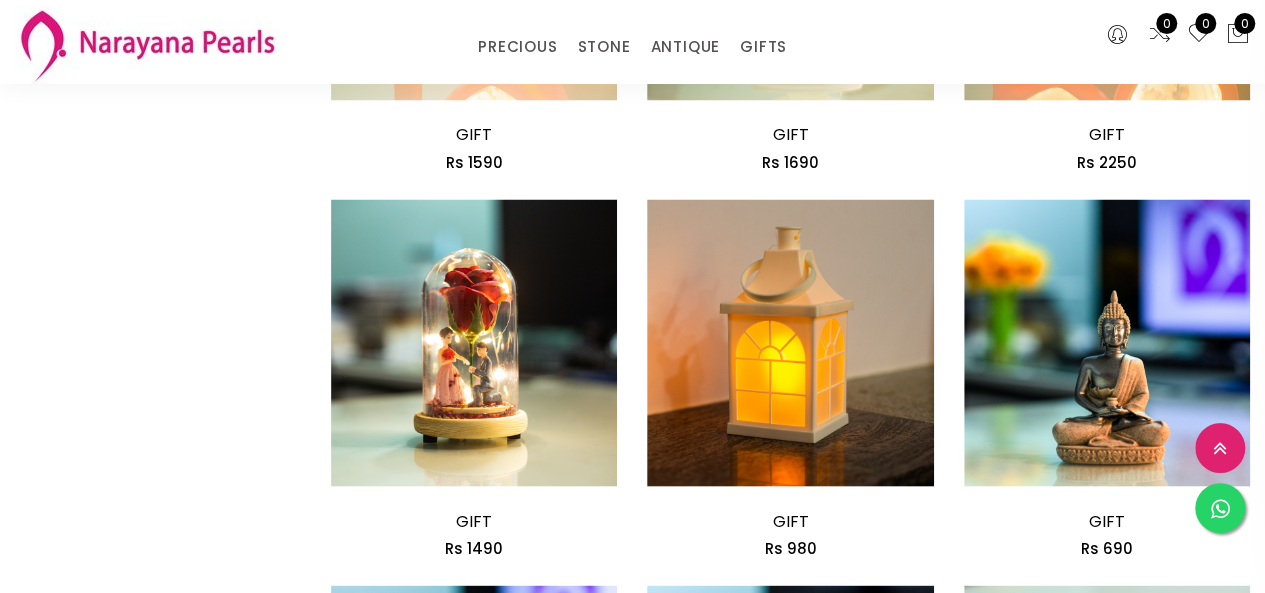 scroll, scrollTop: 1800, scrollLeft: 0, axis: vertical 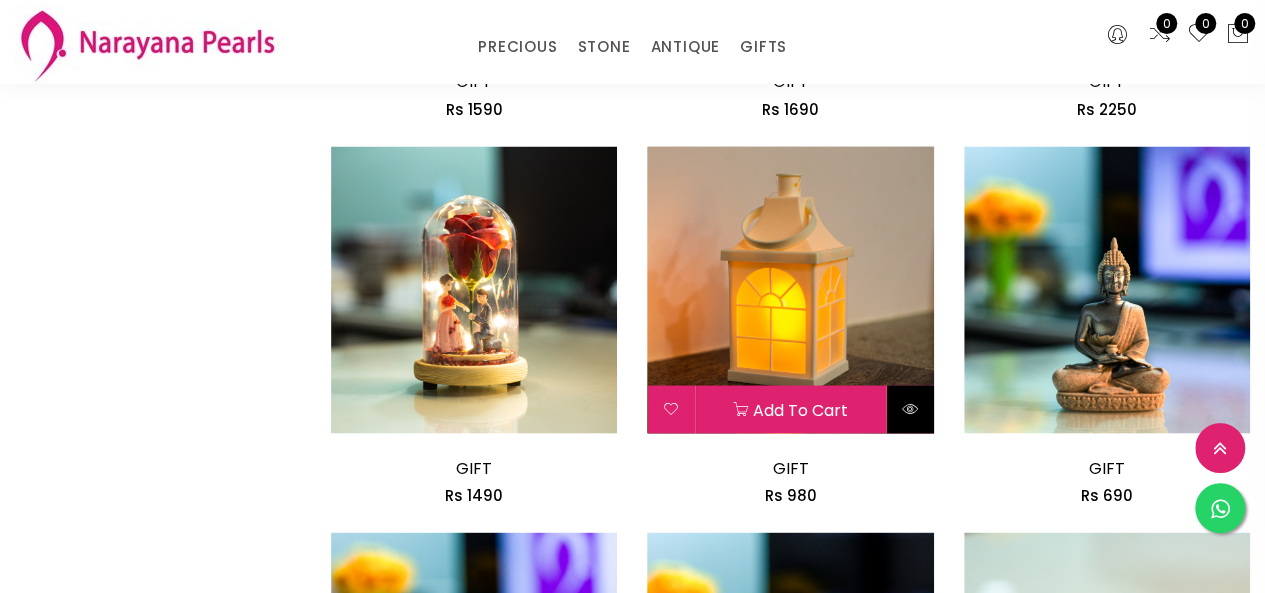 click at bounding box center [910, 409] 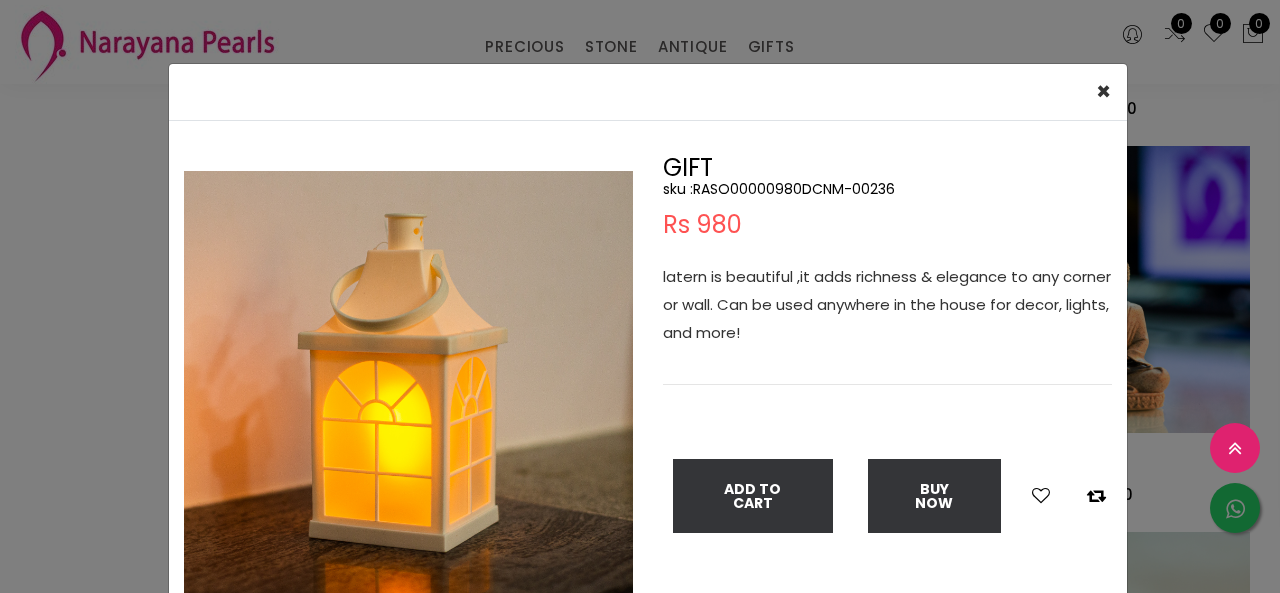 click on "sku : RASO00000980DCNM-00236" at bounding box center (887, 189) 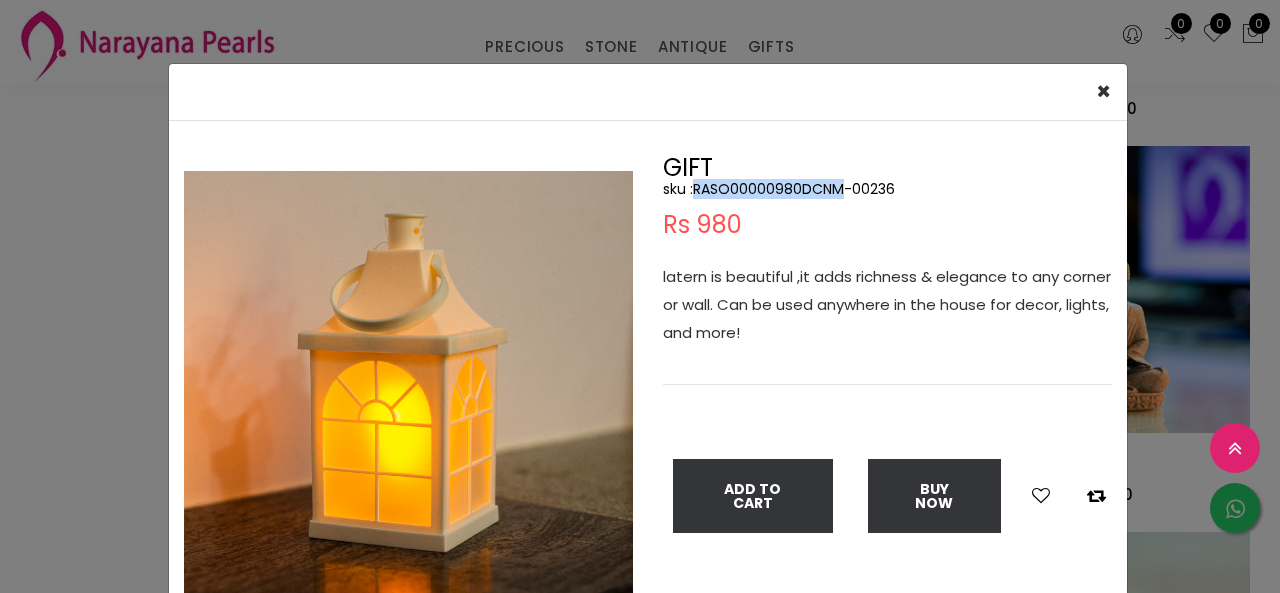 click on "sku : RASO00000980DCNM-00236" at bounding box center [887, 189] 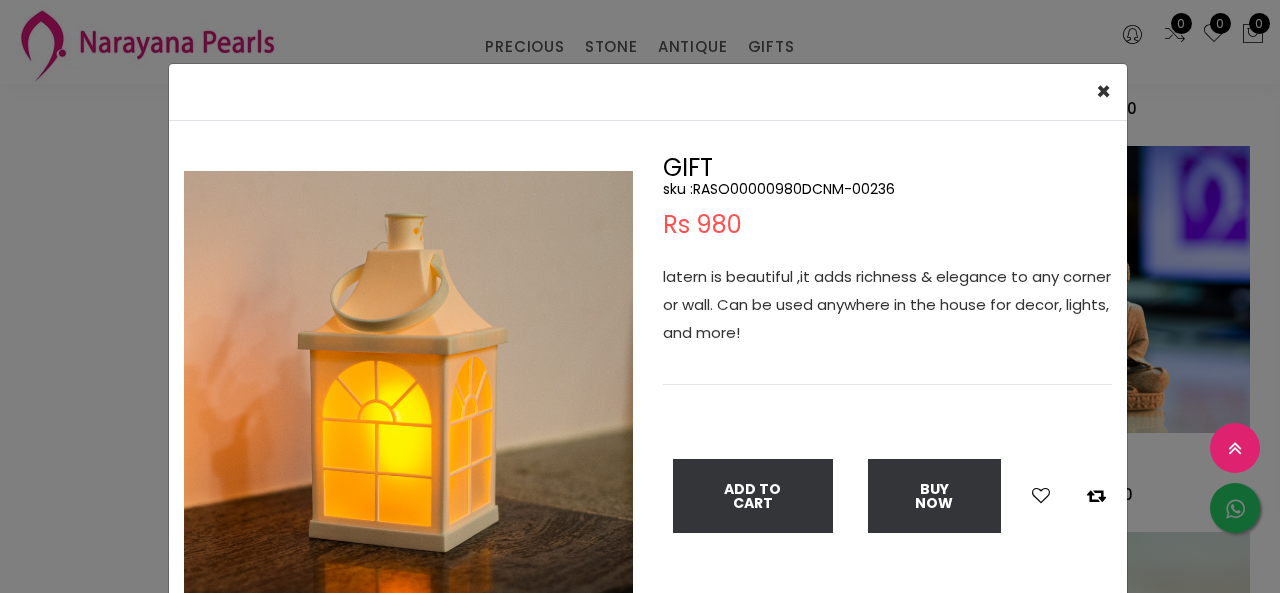 click on "× Close Double (click / press) on the image to zoom (in / out). GIFT sku :  RASO00000980DCNM-00236 Rs   [PRICE] latern is beautiful ,it adds richness & elegance to any corner or wall. Can be used anywhere in the house for decor, lights, and more!  Add To Cart   Buy Now" at bounding box center (640, 296) 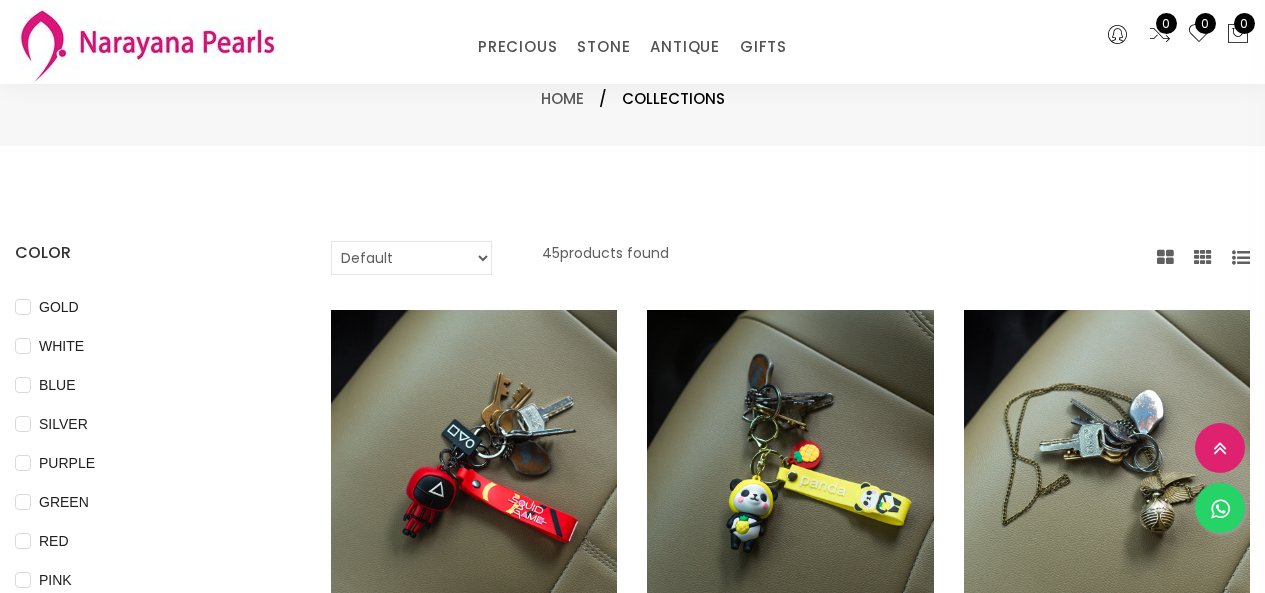 select on "INR" 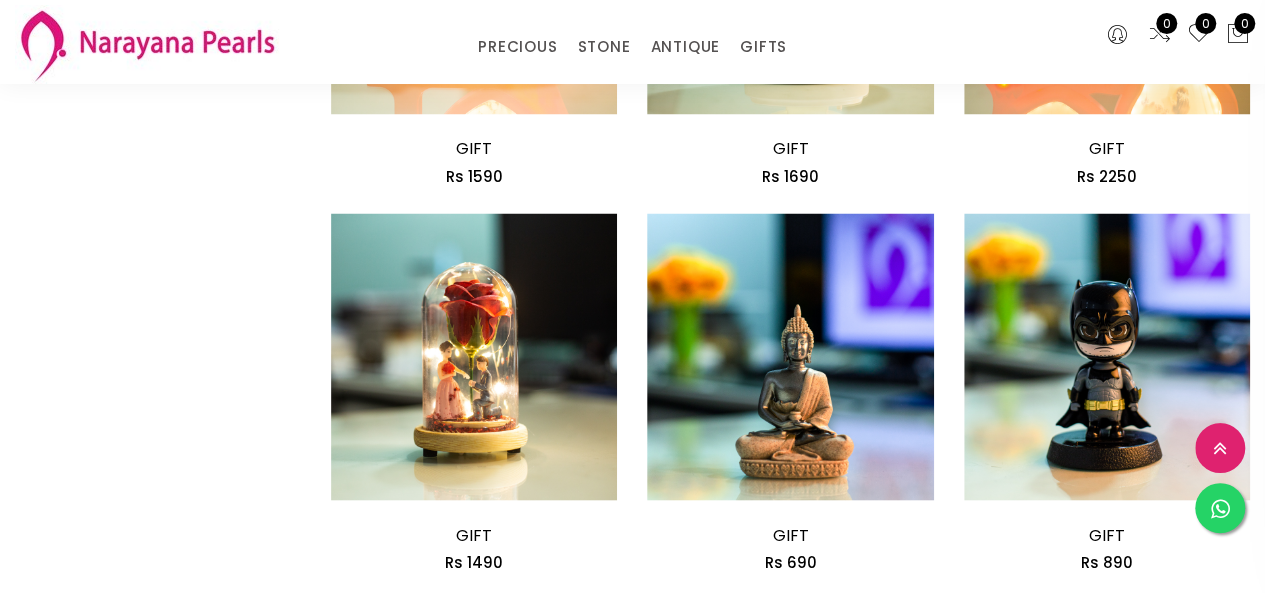 scroll, scrollTop: 1733, scrollLeft: 0, axis: vertical 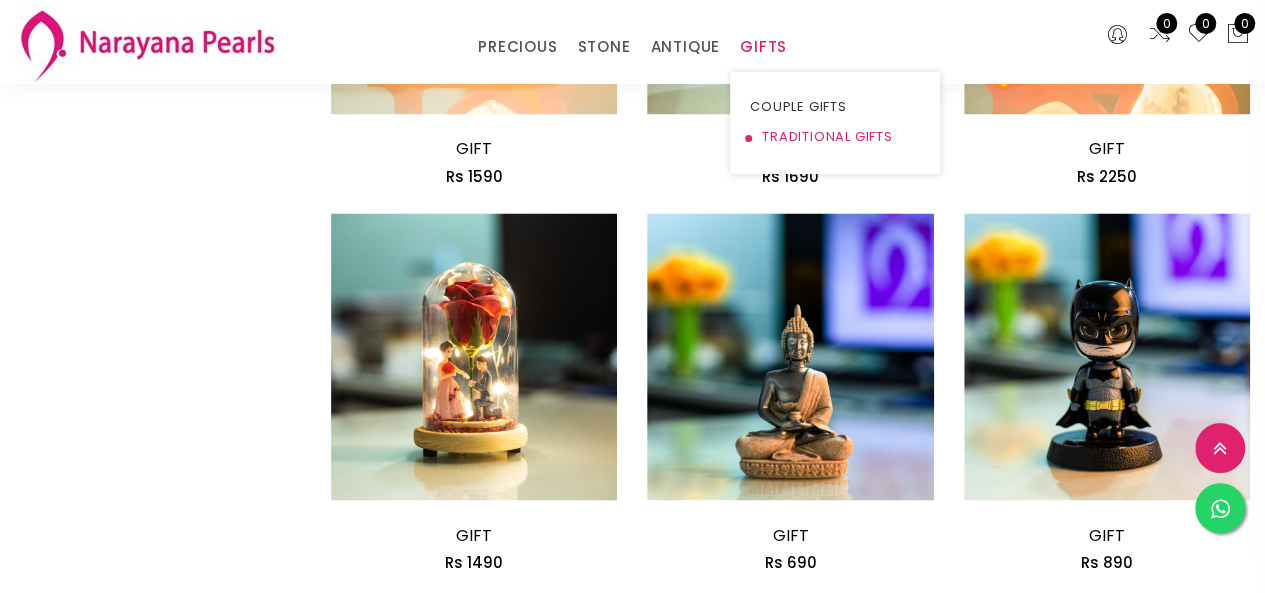 click on "TRADITIONAL GIFTS" at bounding box center [835, 137] 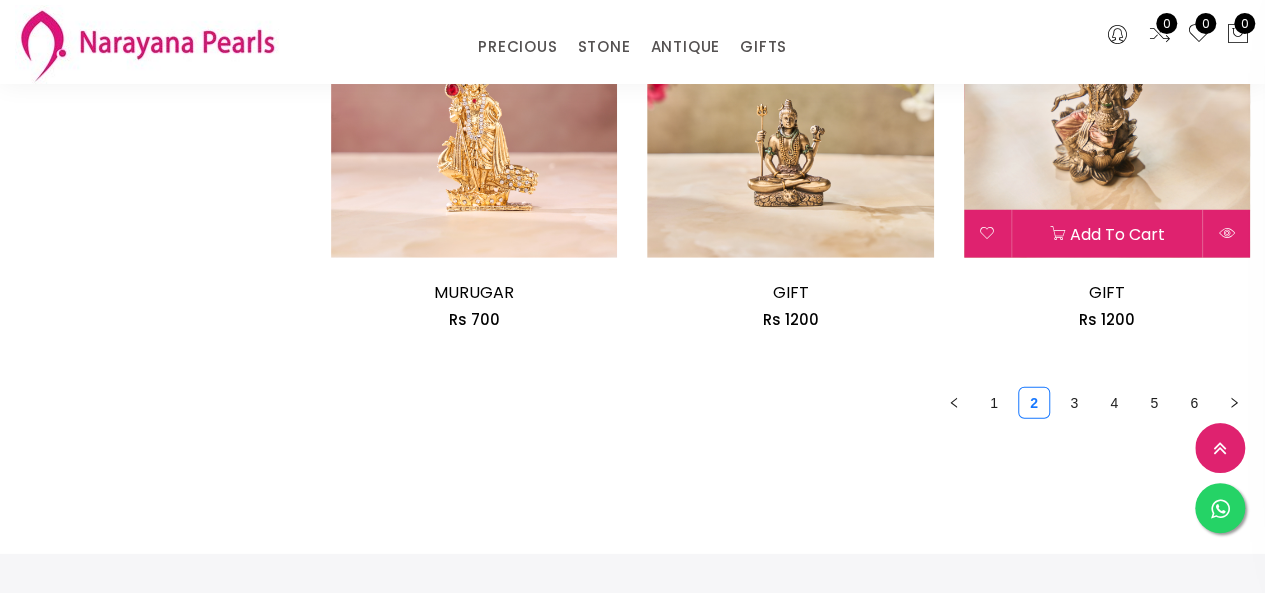 scroll, scrollTop: 2670, scrollLeft: 0, axis: vertical 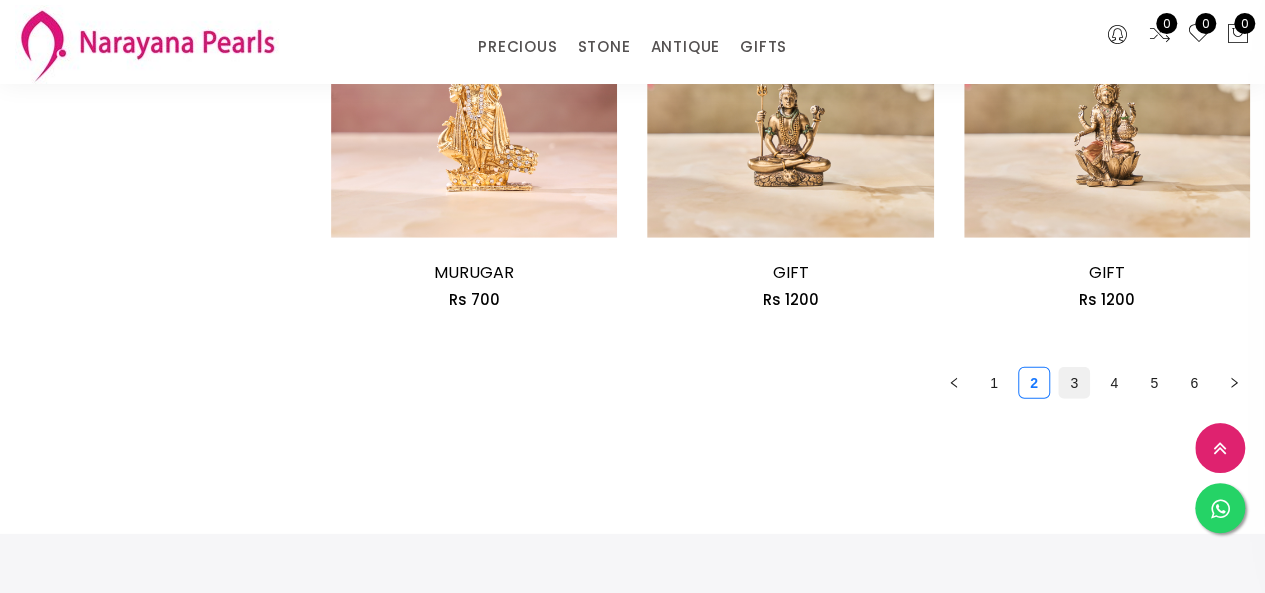 click on "3" at bounding box center [1074, 383] 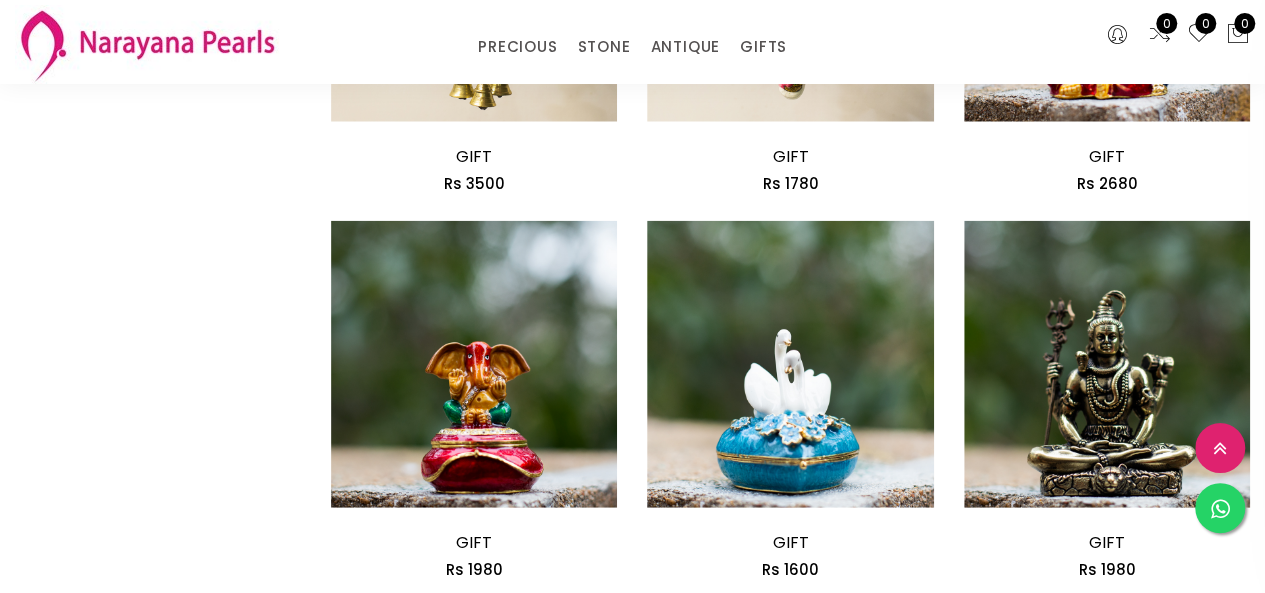 scroll, scrollTop: 2200, scrollLeft: 0, axis: vertical 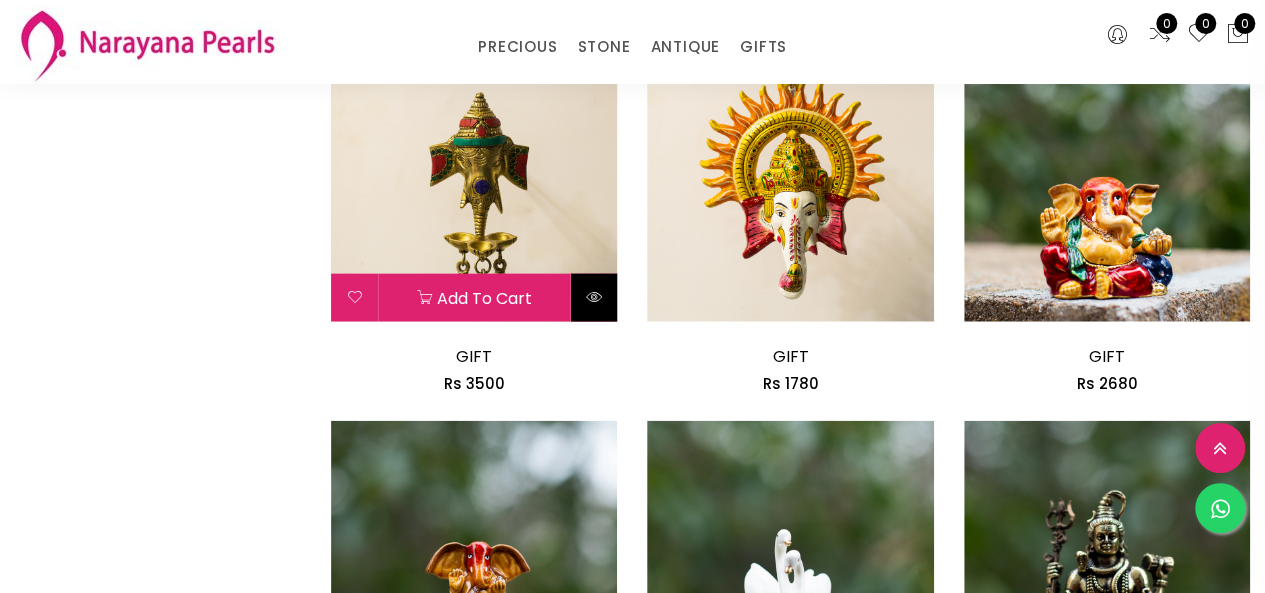 click at bounding box center (593, 298) 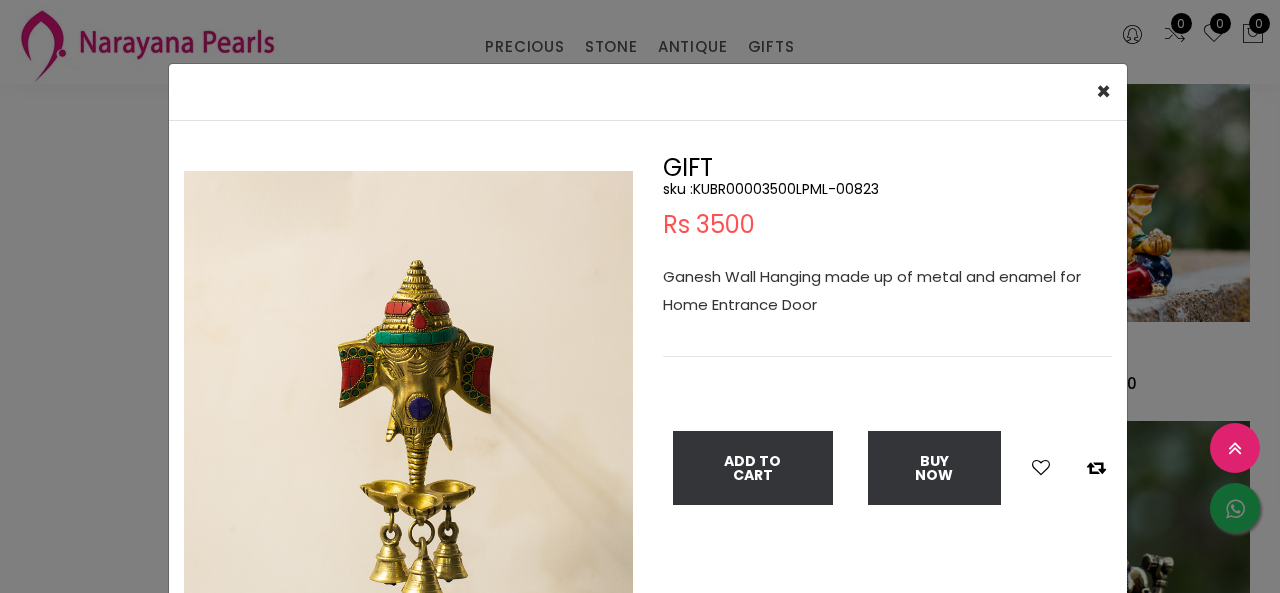 click on "sku :  KUBR00003500LPML-00823" at bounding box center (887, 189) 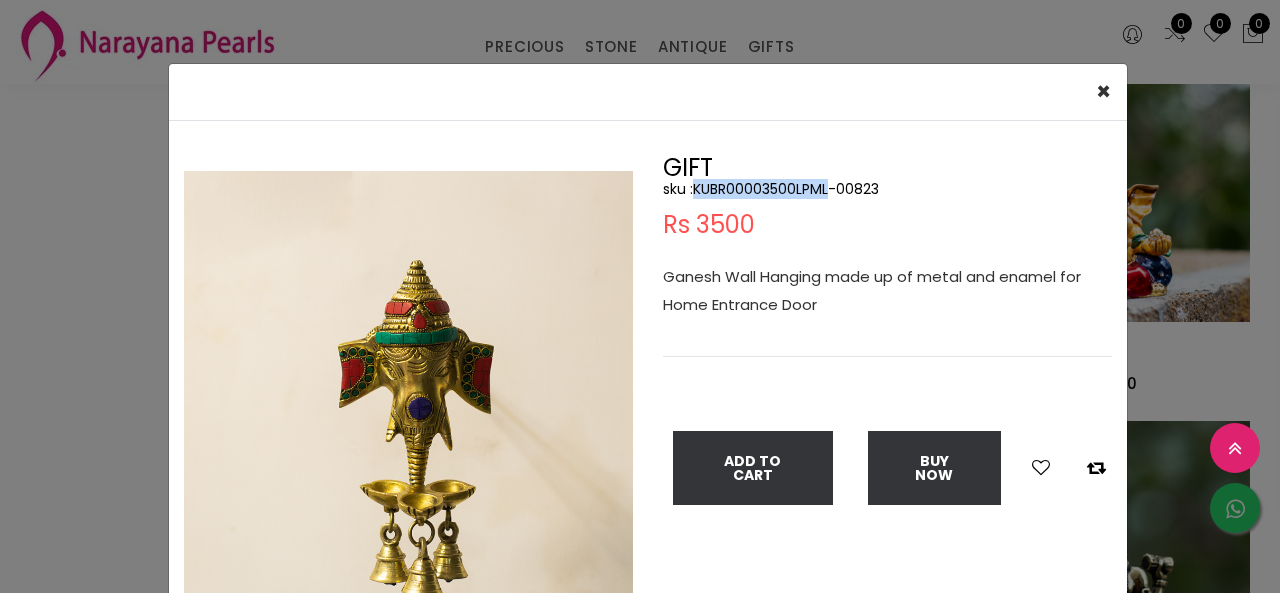 click on "sku :  KUBR00003500LPML-00823" at bounding box center [887, 189] 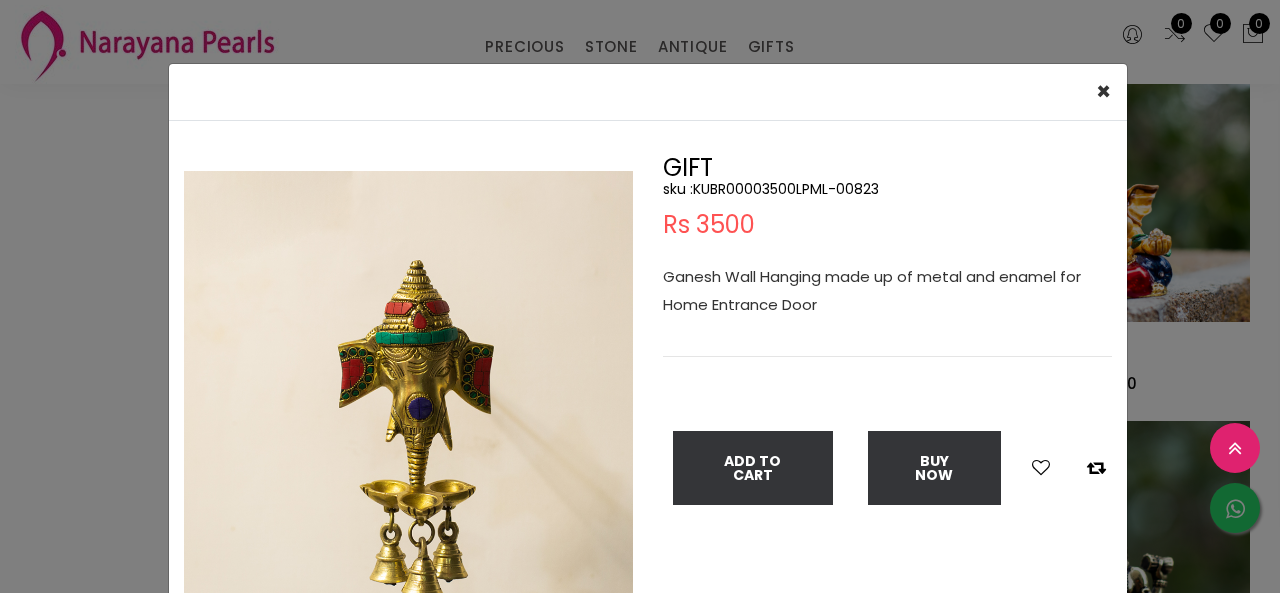 click on "× Close Double (click / press) on the image to zoom (in / out). GIFT sku :  KUBR00003500LPML-00823 Rs   3500 Ganesh Wall Hanging made up of metal and enamel for Home Entrance Door  Add To Cart   Buy Now" at bounding box center [640, 296] 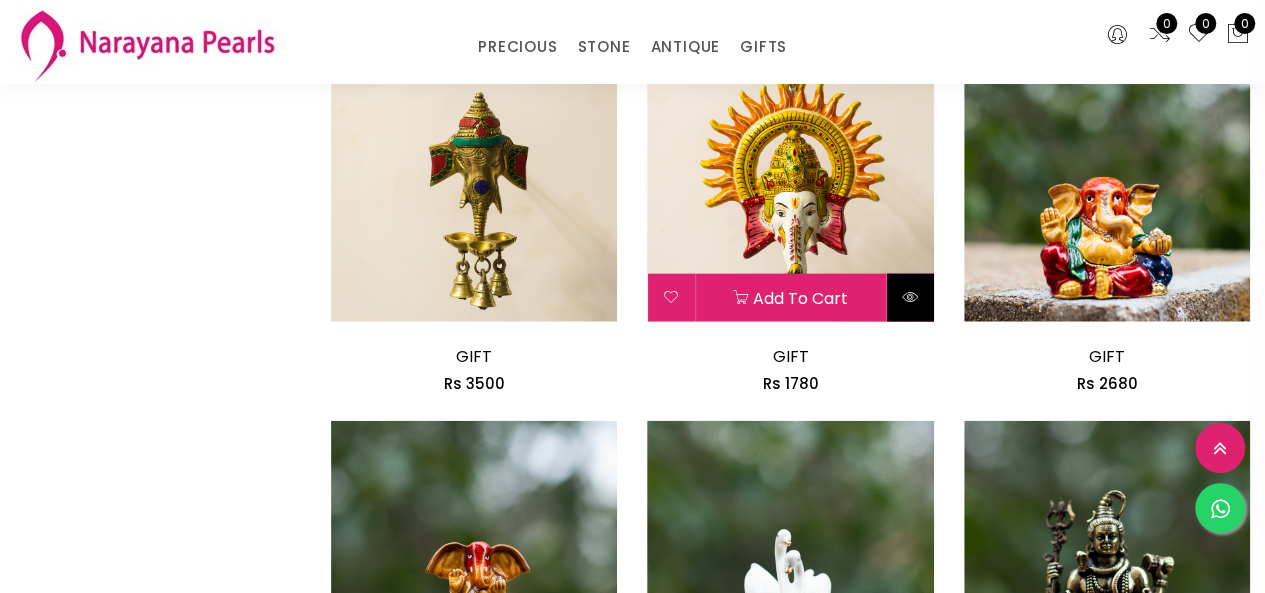 click at bounding box center (910, 297) 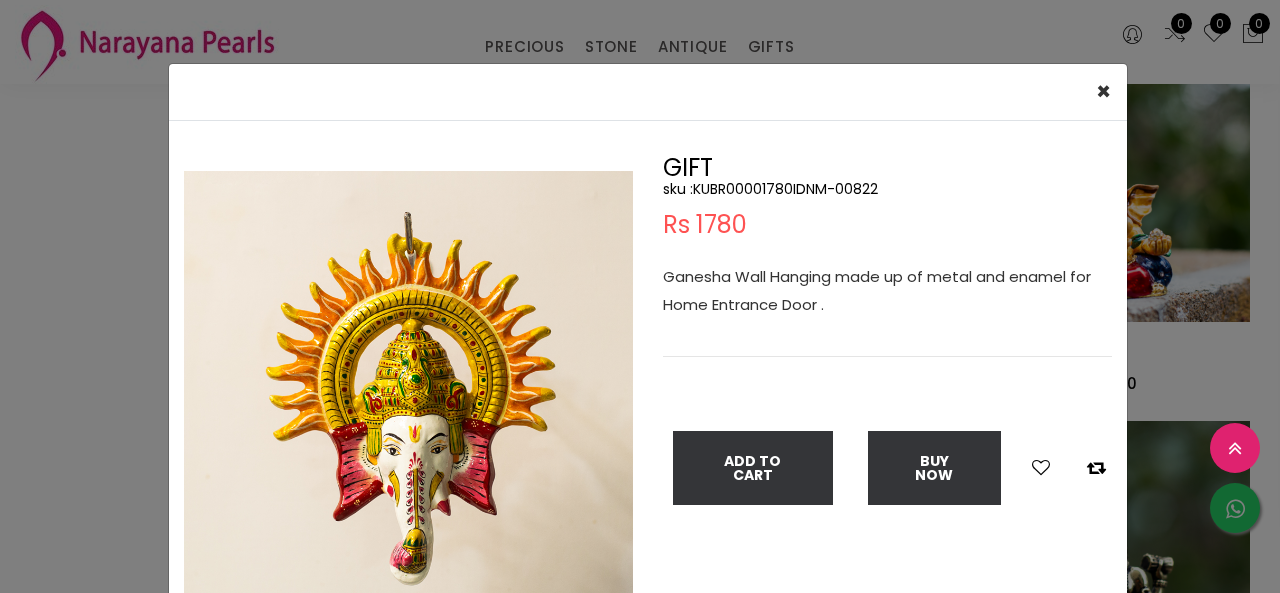 click on "sku :  KUBR00001780IDNM-00822" at bounding box center (887, 189) 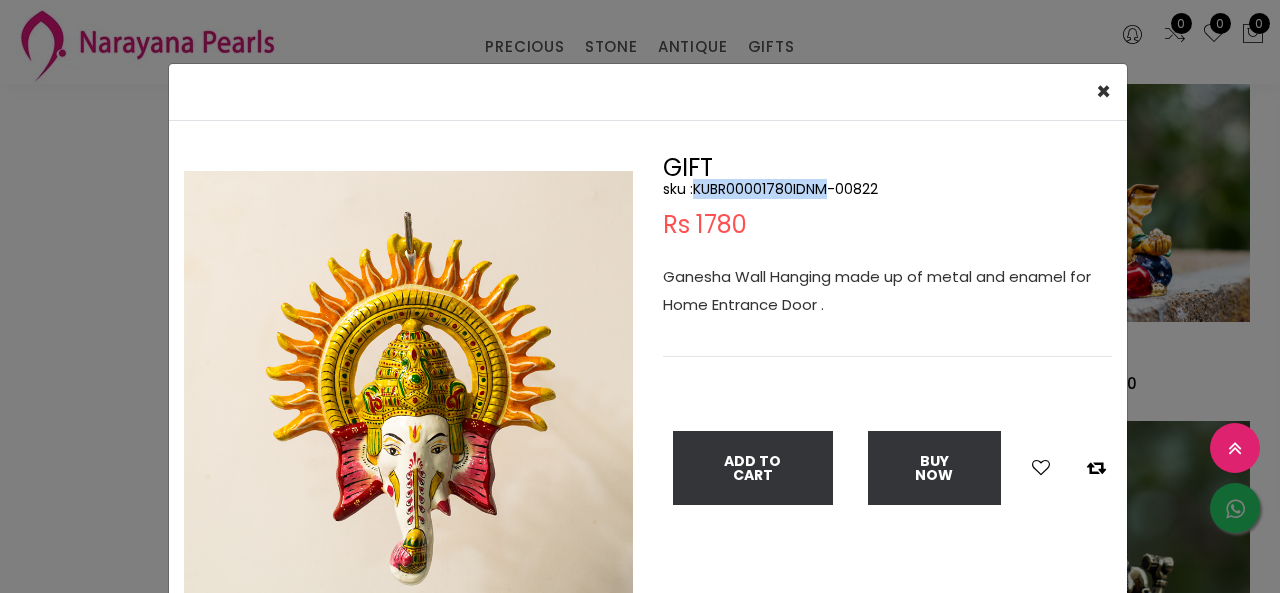 click on "sku :  KUBR00001780IDNM-00822" at bounding box center [887, 189] 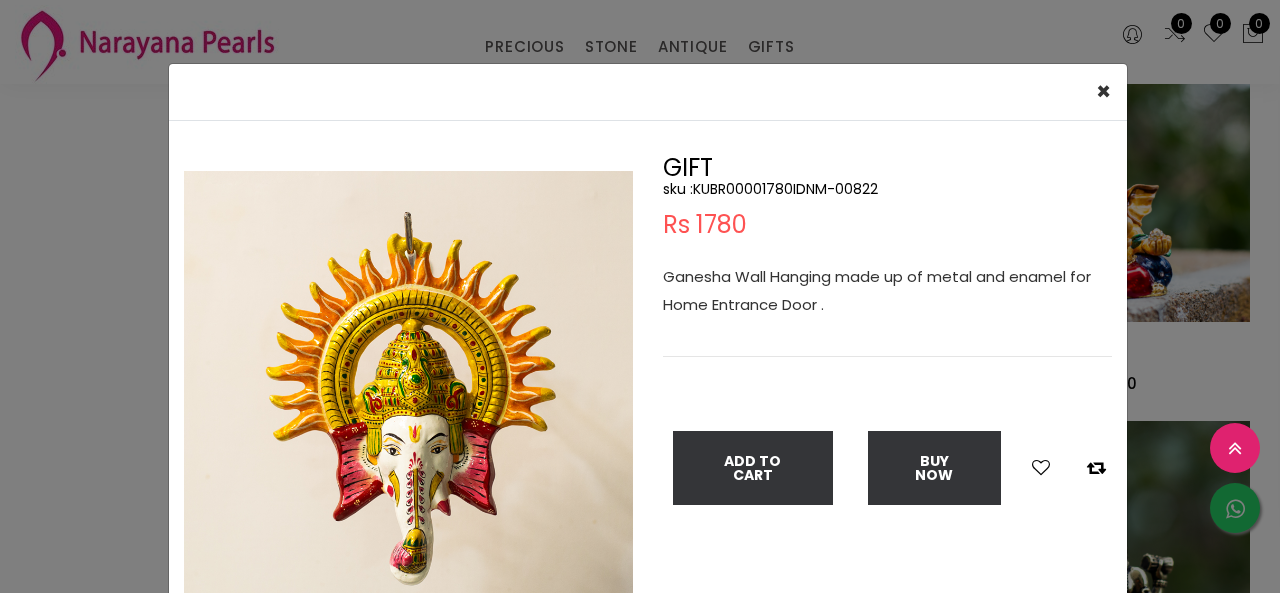 click on "× Close Double (click / press) on the image to zoom (in / out). GIFT sku :  KUBR00001780IDNM-00822 Rs   1780 Ganesha Wall Hanging made up of metal and enamel for Home Entrance Door .  Add To Cart   Buy Now" at bounding box center [640, 296] 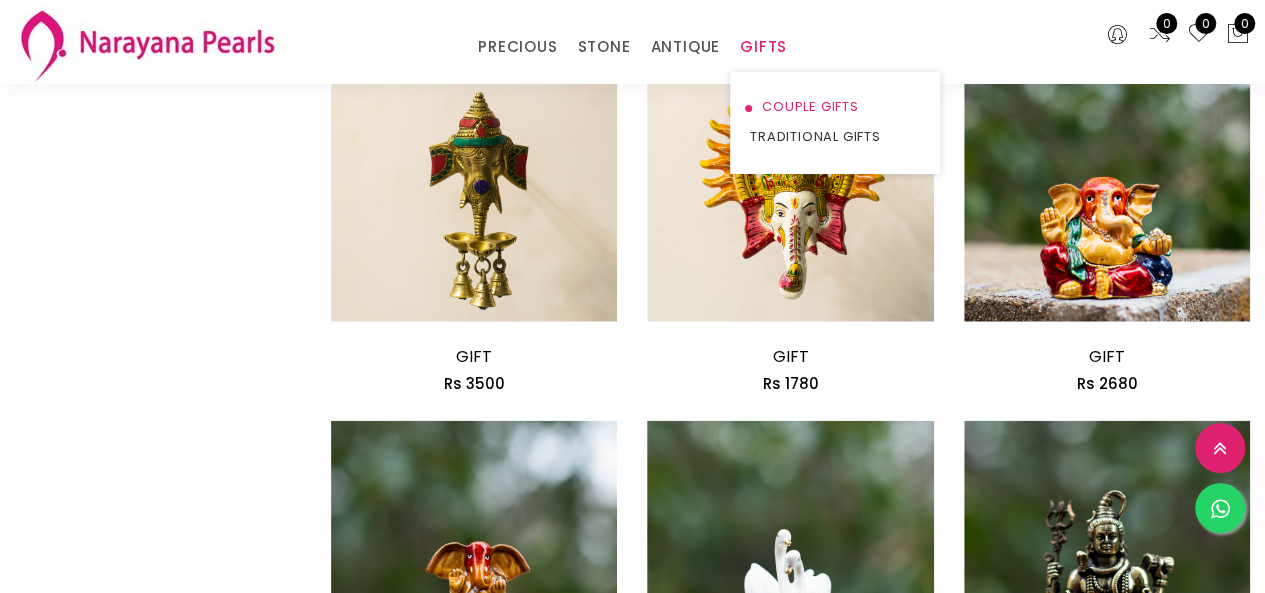 click on "COUPLE GIFTS" at bounding box center (835, 107) 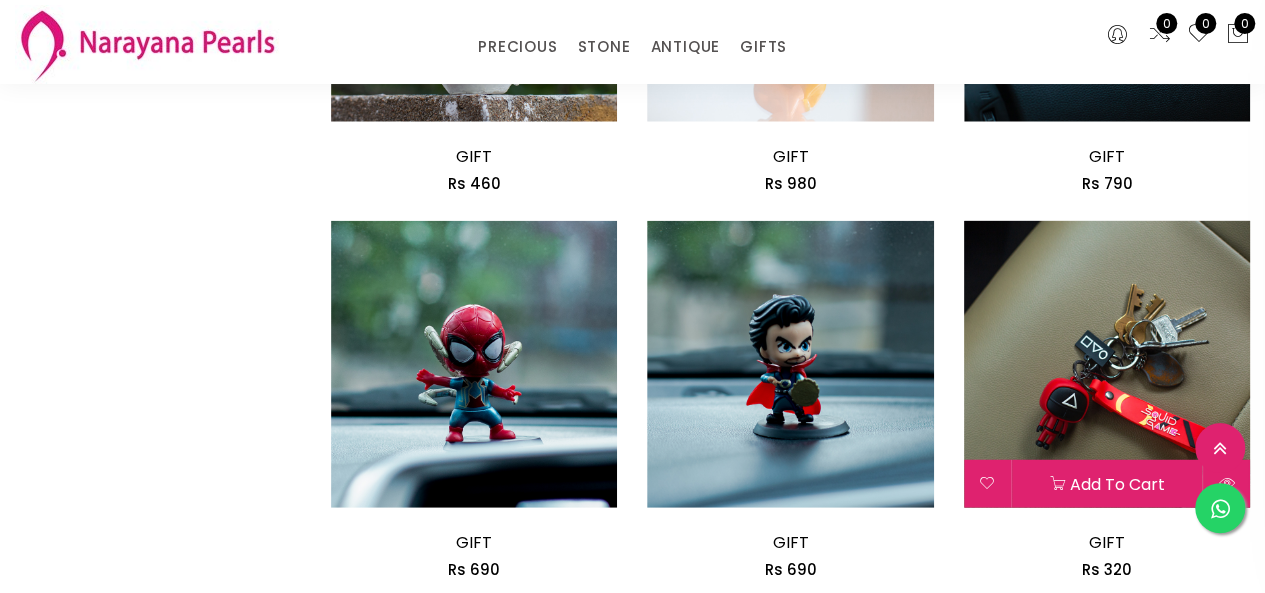 scroll, scrollTop: 2800, scrollLeft: 0, axis: vertical 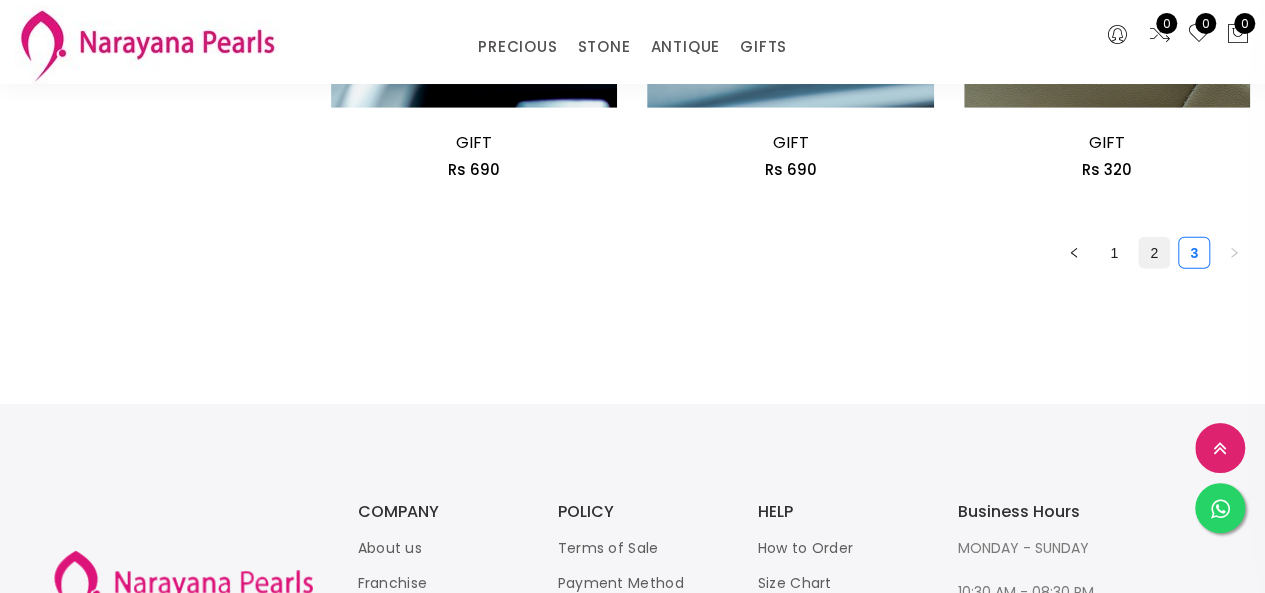 click on "2" at bounding box center [1154, 253] 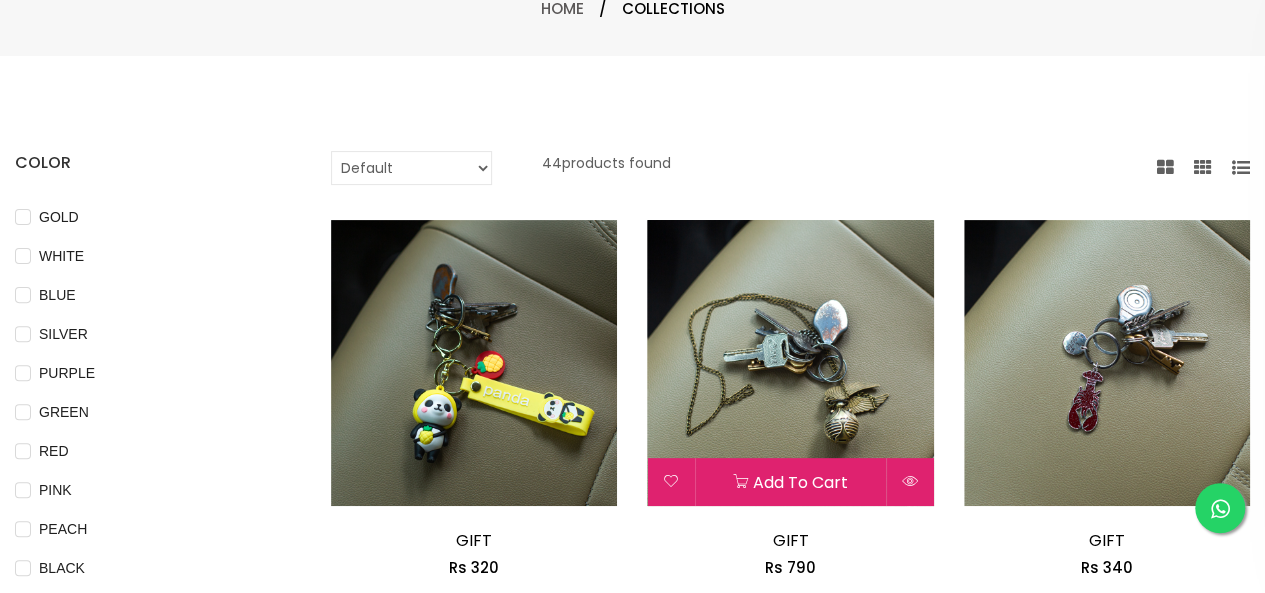 scroll, scrollTop: 200, scrollLeft: 0, axis: vertical 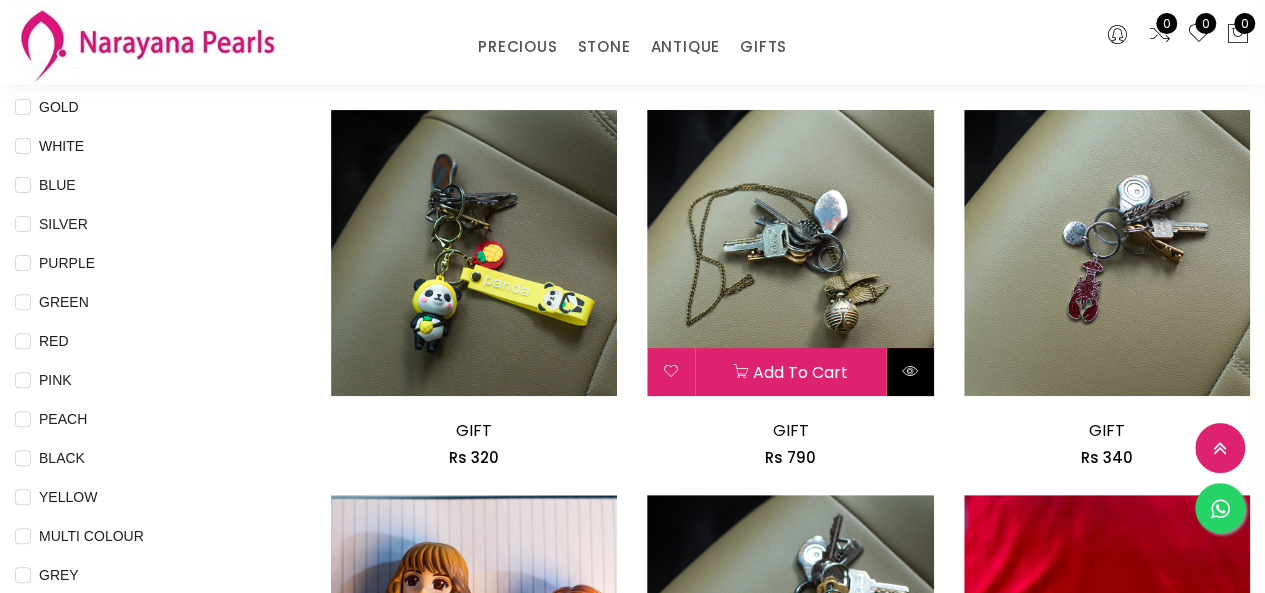 click at bounding box center (910, 372) 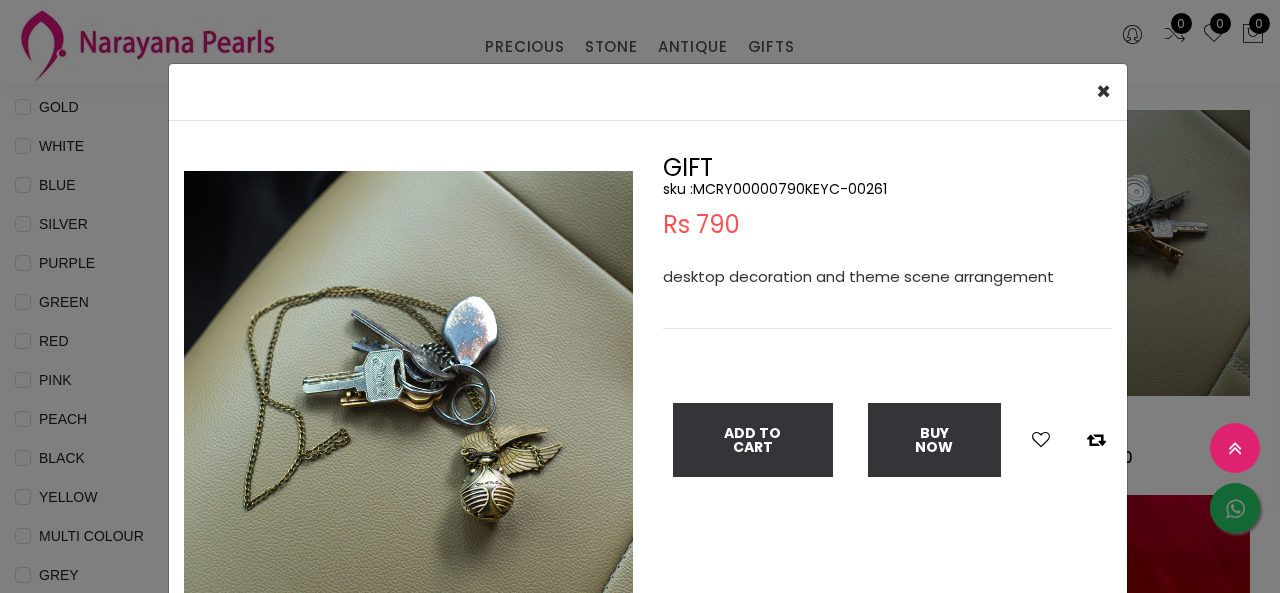 click on "sku :  MCRY00000790KEYC-00261" at bounding box center (887, 189) 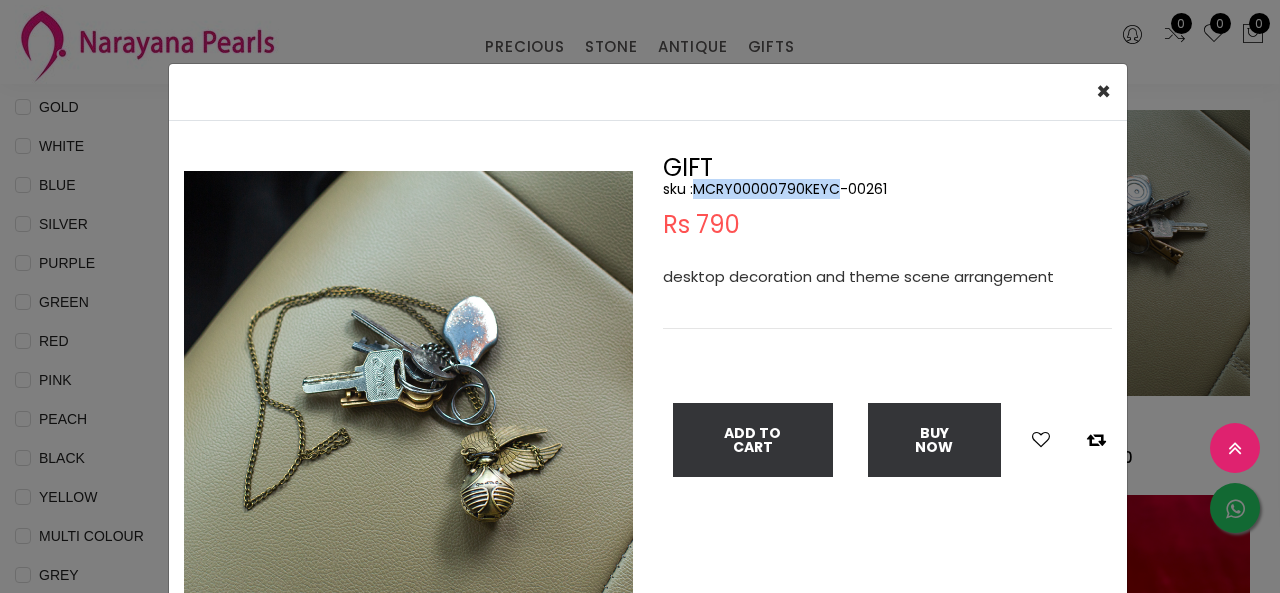 click on "sku :  MCRY00000790KEYC-00261" at bounding box center [887, 189] 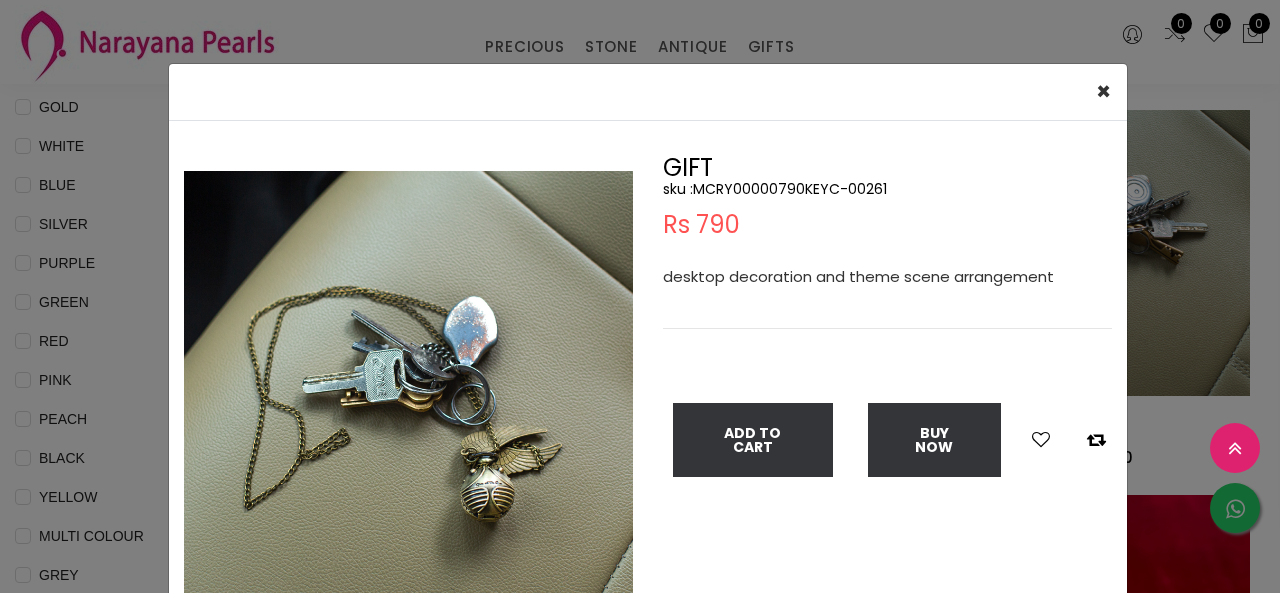 click on "× Close Double (click / press) on the image to zoom (in / out). GIFT sku :  MCRY00000790KEYC-00261 Rs   790 desktop decoration and theme scene arrangement  Add To Cart   Buy Now" at bounding box center (640, 296) 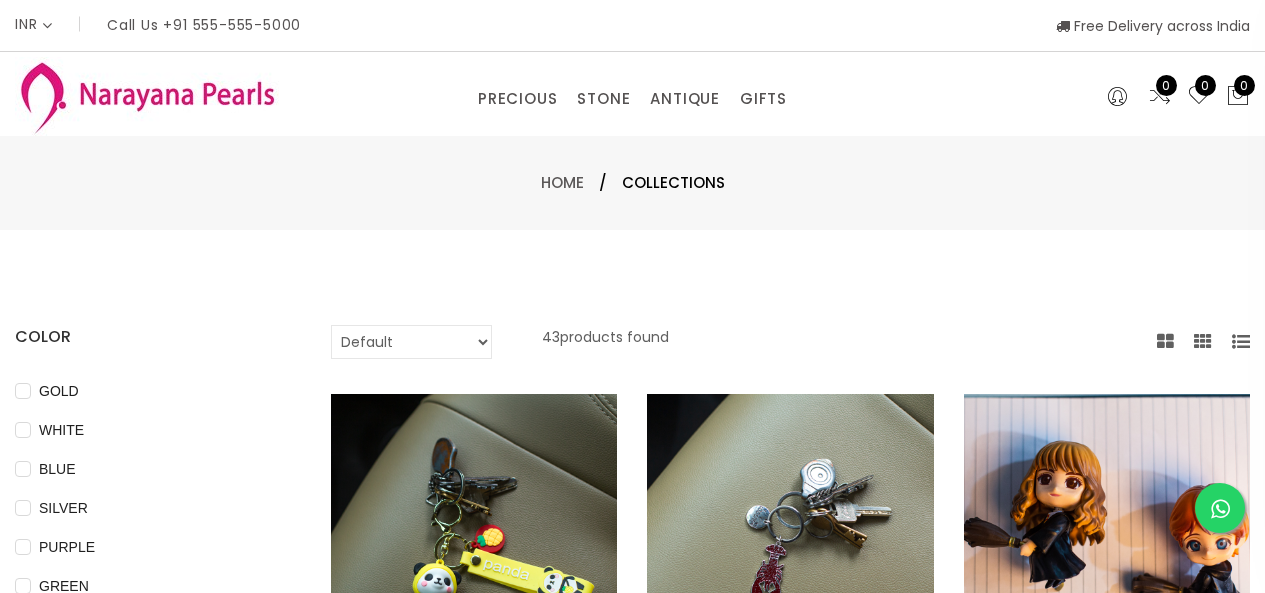 select on "INR" 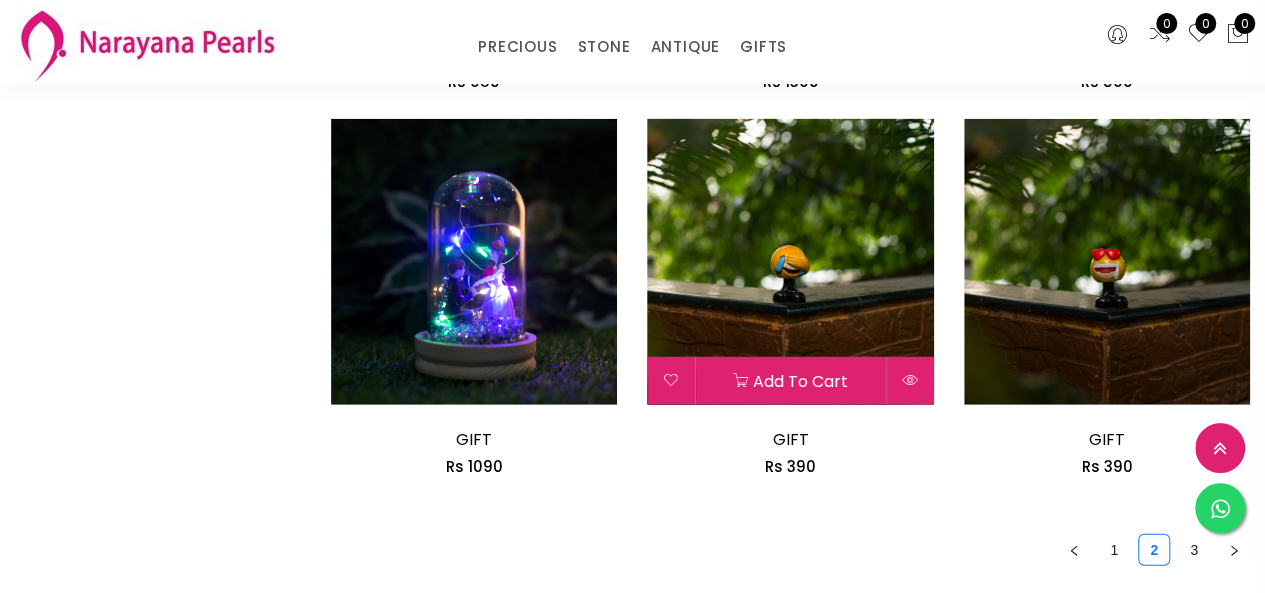 scroll, scrollTop: 2800, scrollLeft: 0, axis: vertical 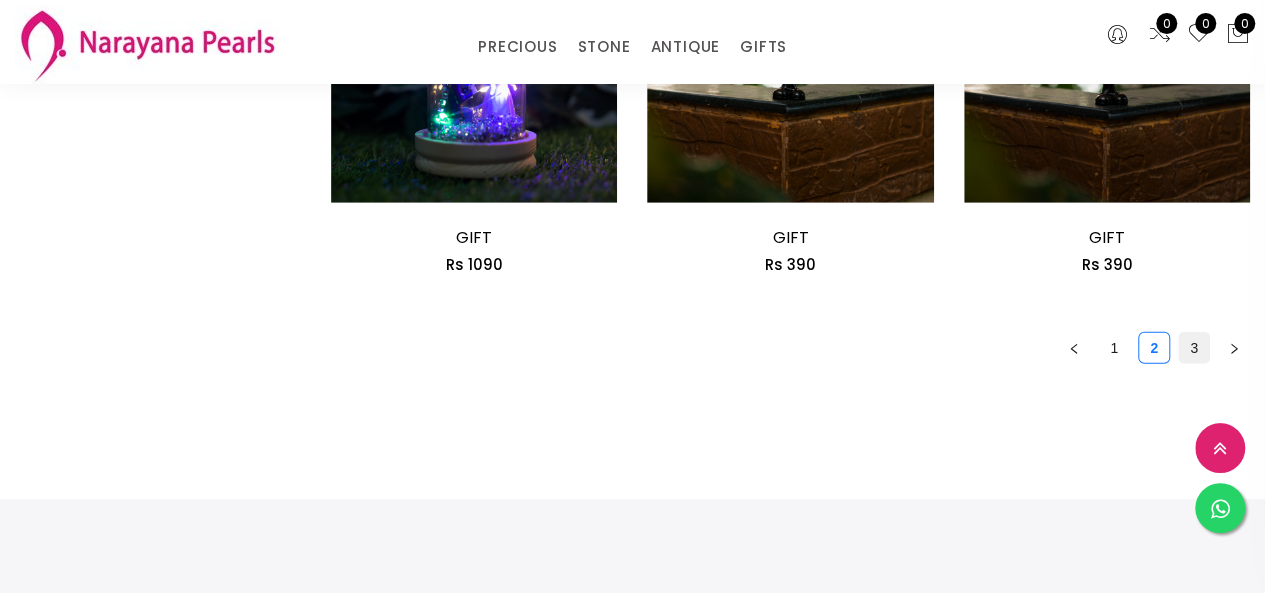 click on "3" at bounding box center (1194, 348) 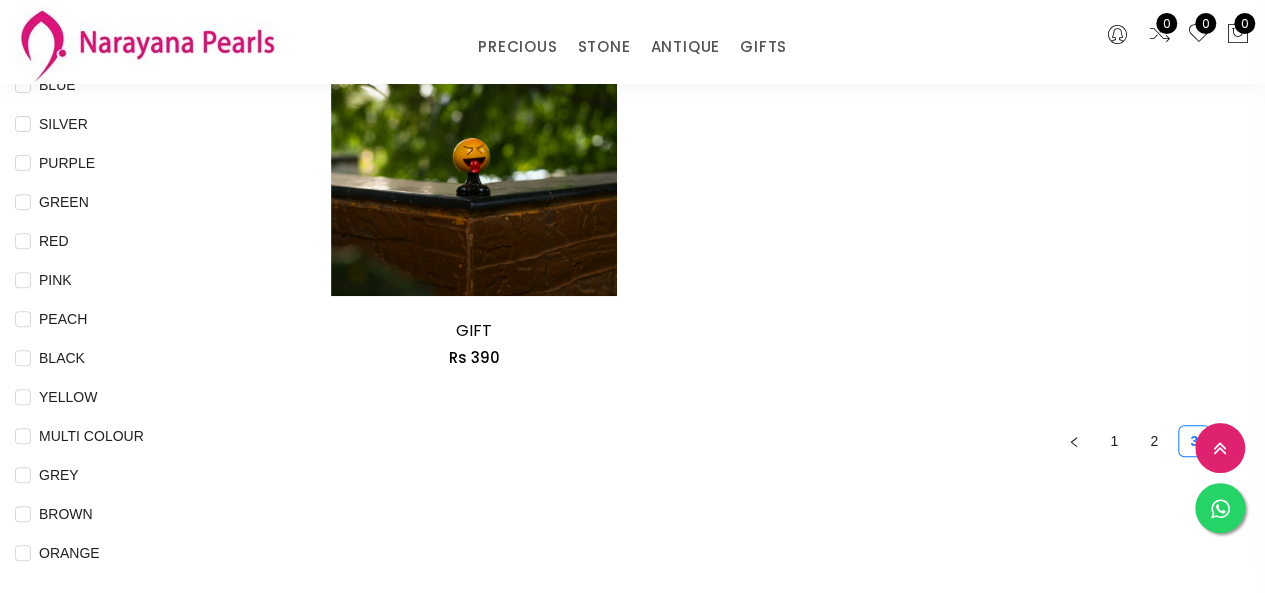 scroll, scrollTop: 600, scrollLeft: 0, axis: vertical 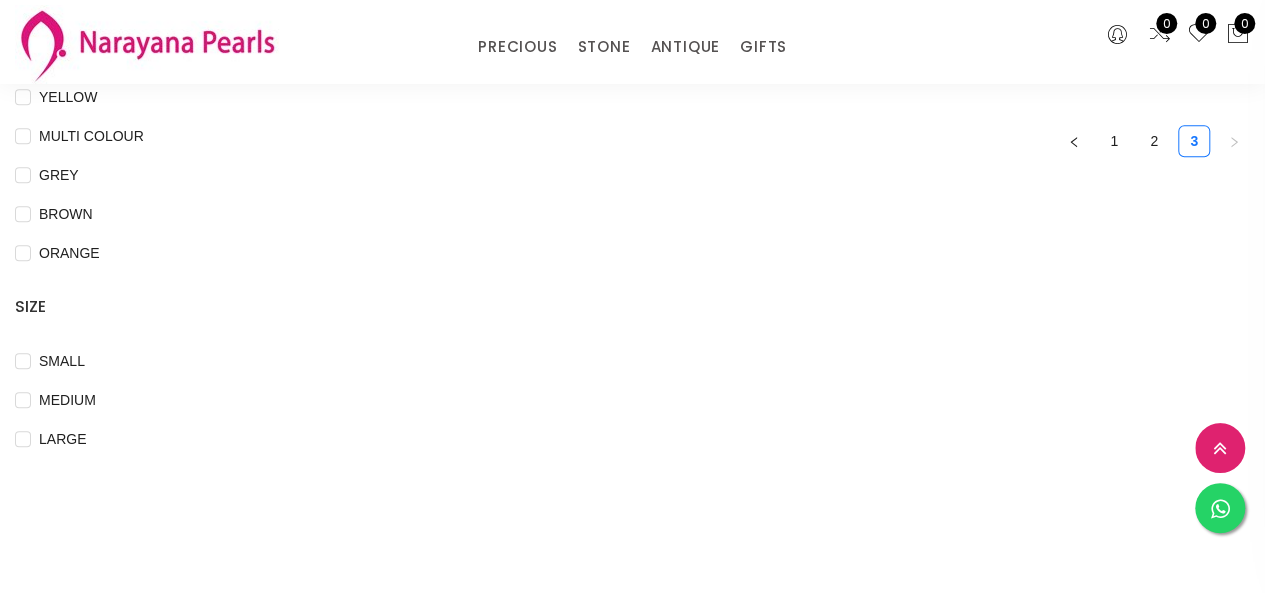 click on "2" at bounding box center (1154, 141) 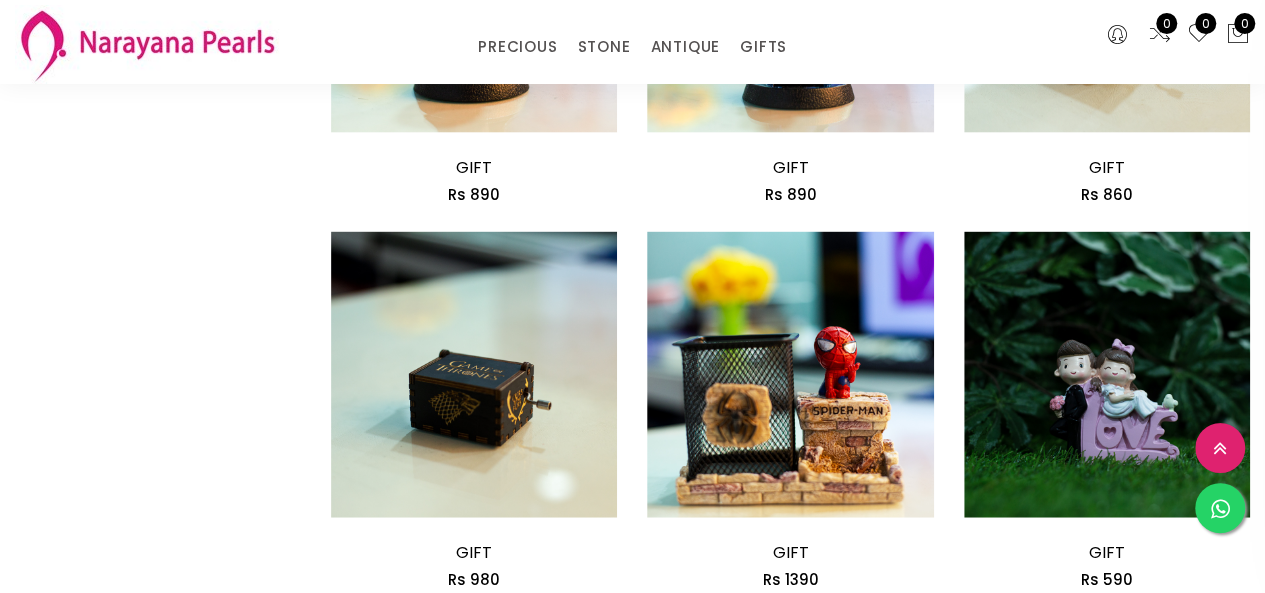 scroll, scrollTop: 1900, scrollLeft: 0, axis: vertical 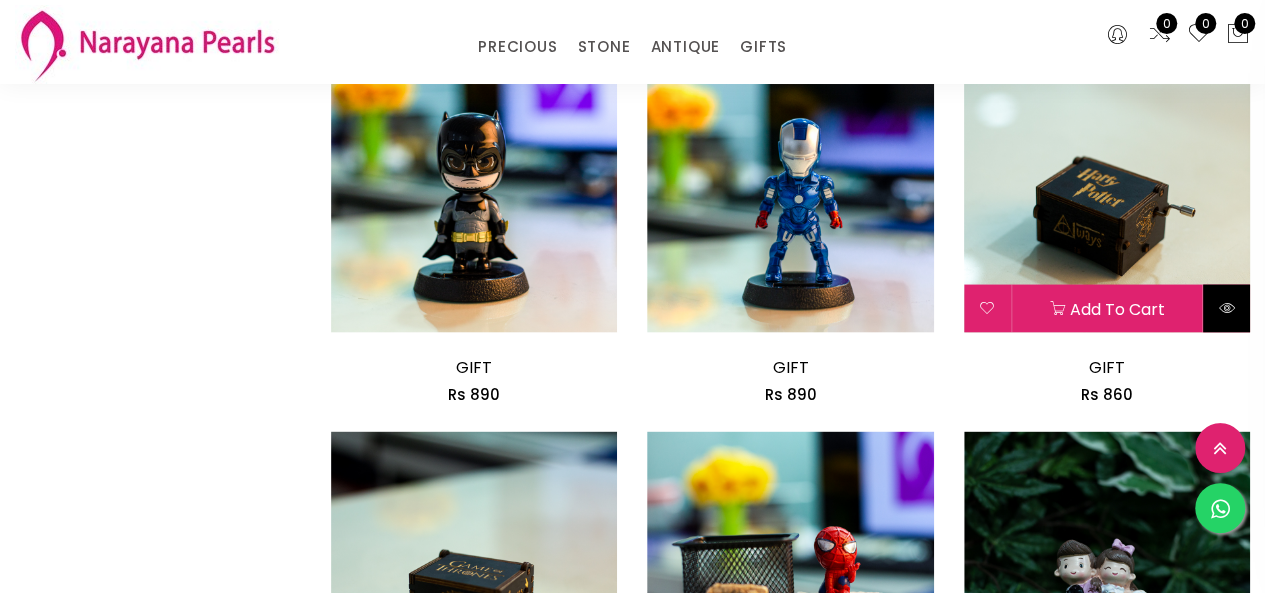 click at bounding box center (1226, 309) 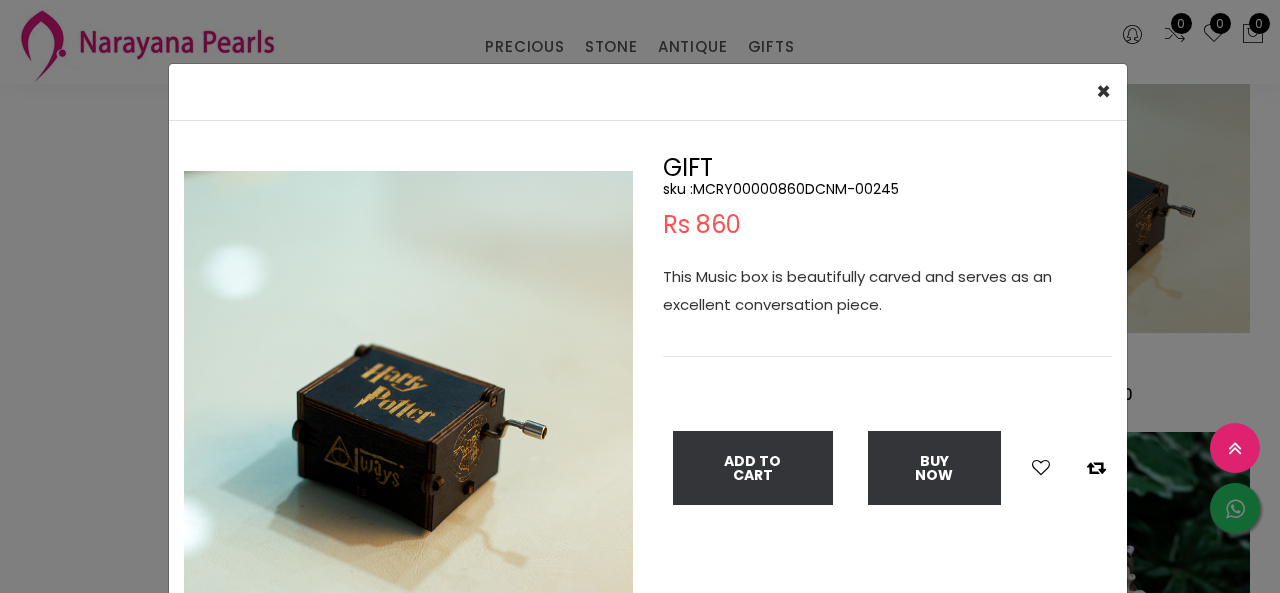 click on "sku :  MCRY00000860DCNM-00245" at bounding box center (887, 189) 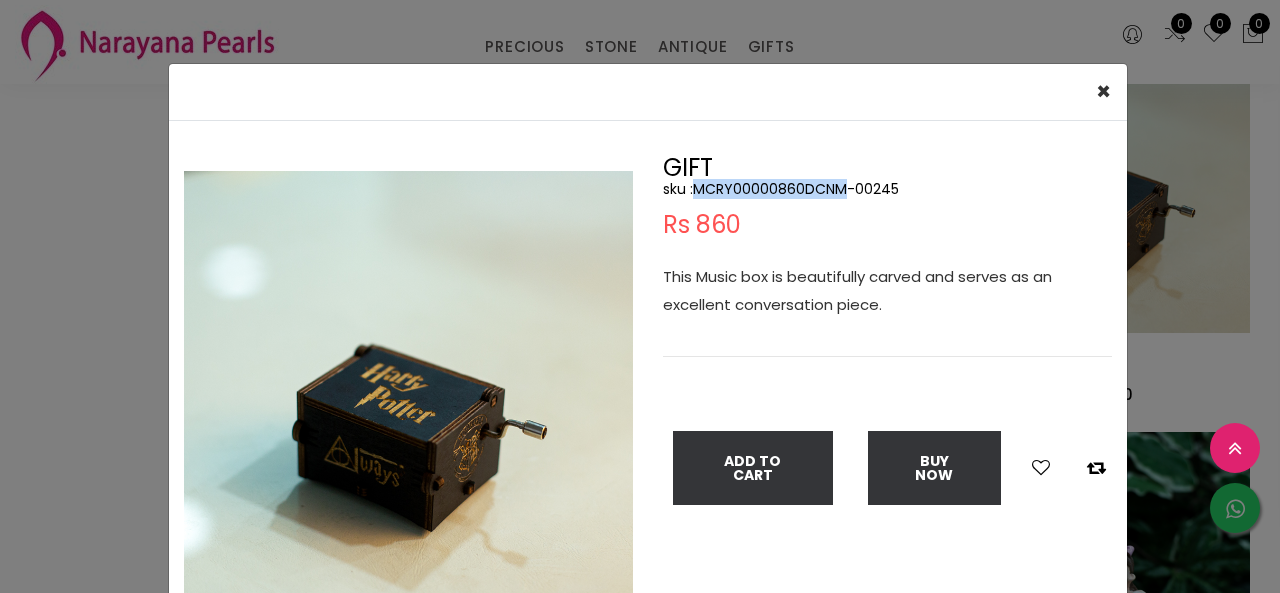 click on "sku :  MCRY00000860DCNM-00245" at bounding box center [887, 189] 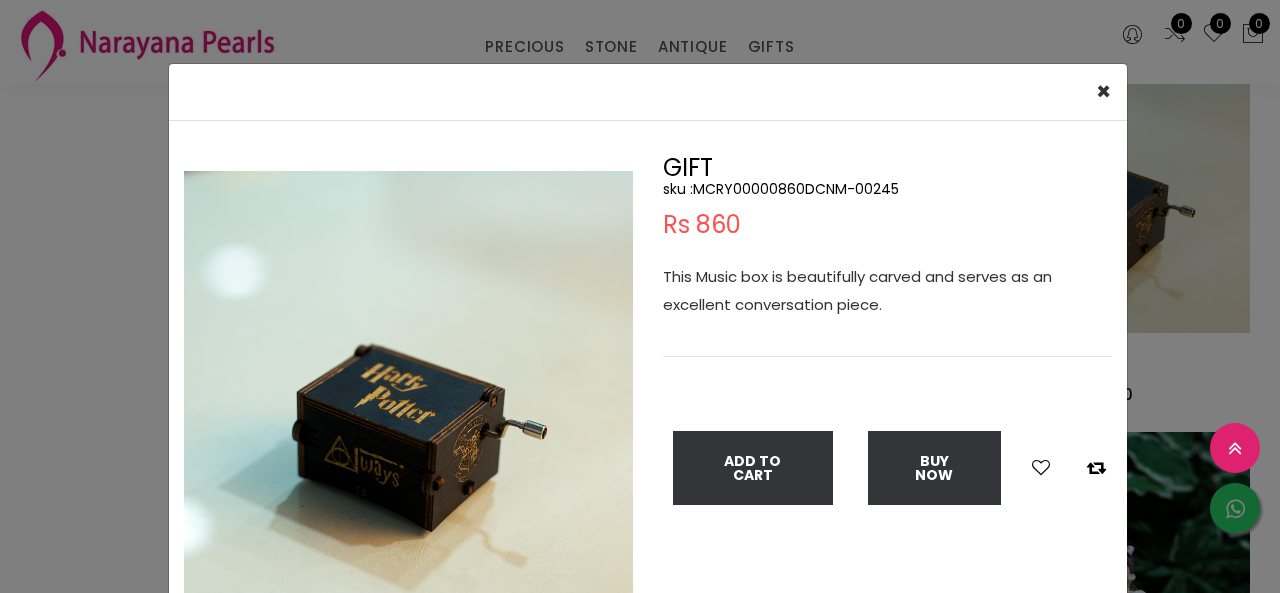 click on "× Close Double (click / press) on the image to zoom (in / out). GIFT sku :  MCRY00000860DCNM-00245 Rs   860 This Music box is beautifully carved and serves as an excellent conversation piece.  Add To Cart   Buy Now" at bounding box center [640, 296] 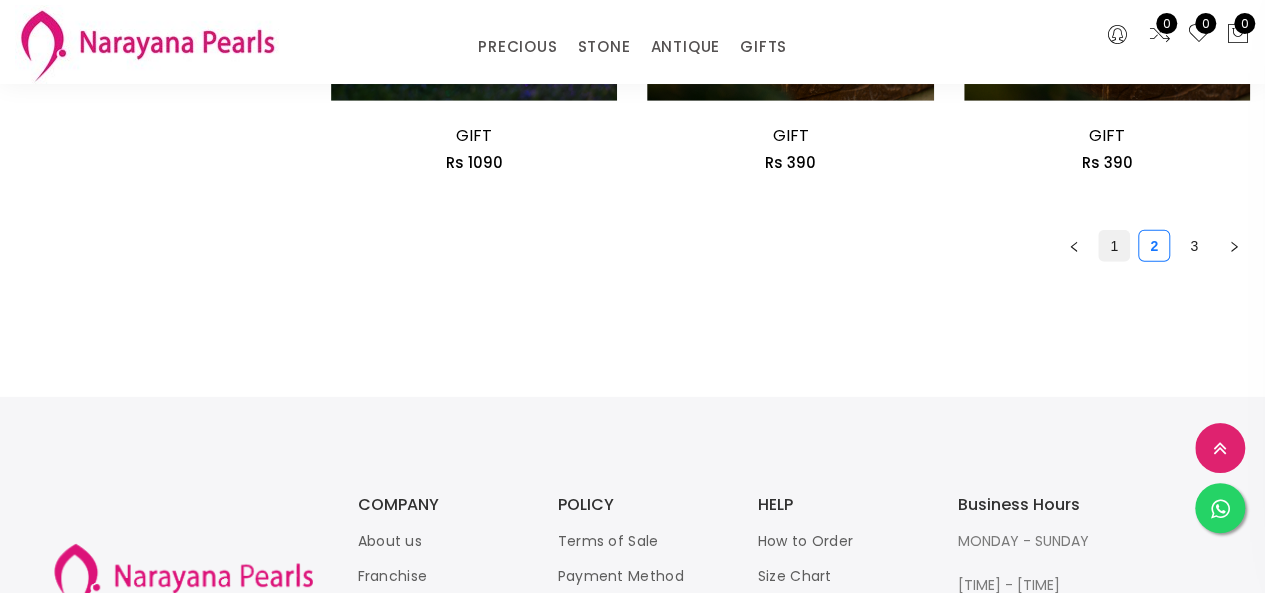 scroll, scrollTop: 2900, scrollLeft: 0, axis: vertical 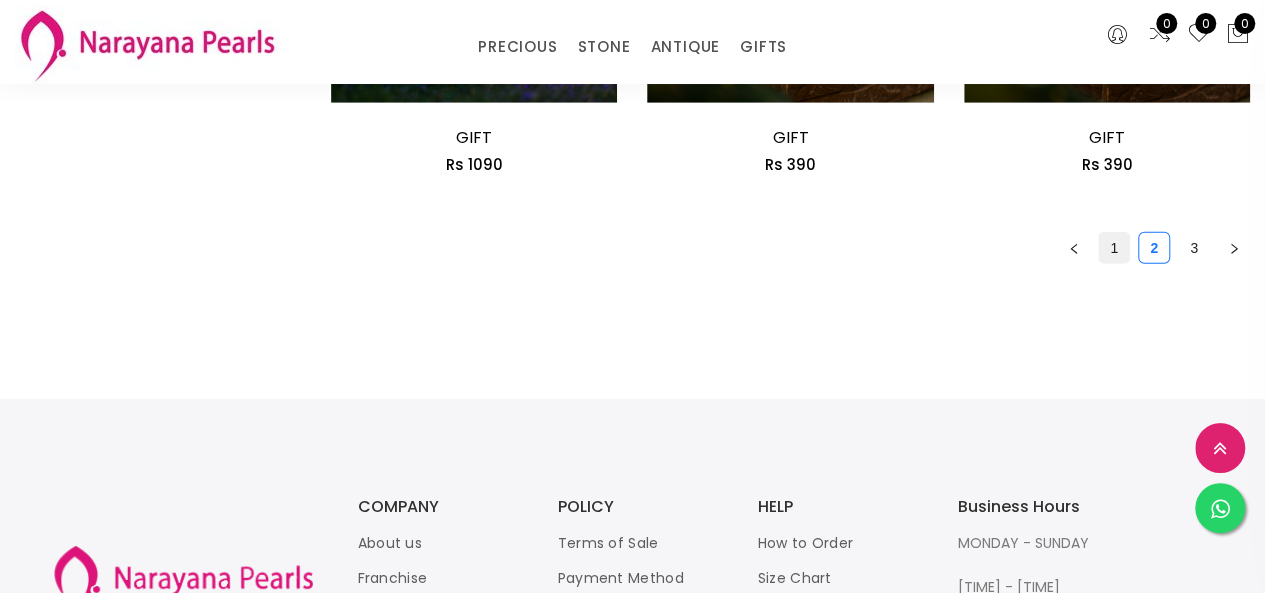 click on "1" at bounding box center (1114, 248) 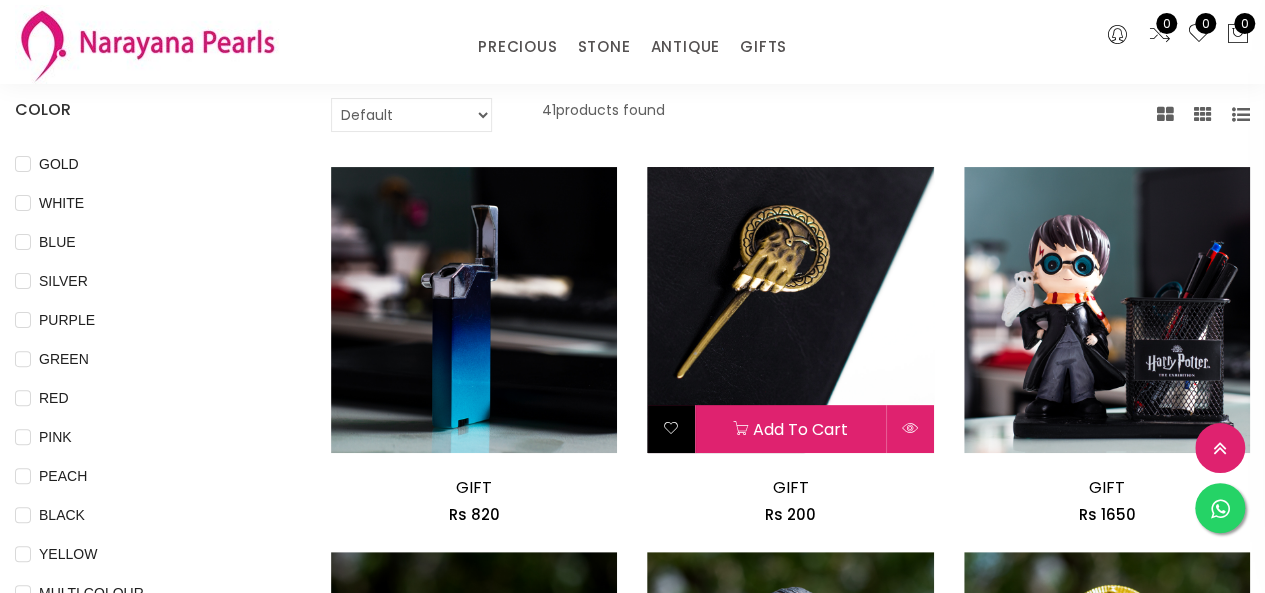 scroll, scrollTop: 200, scrollLeft: 0, axis: vertical 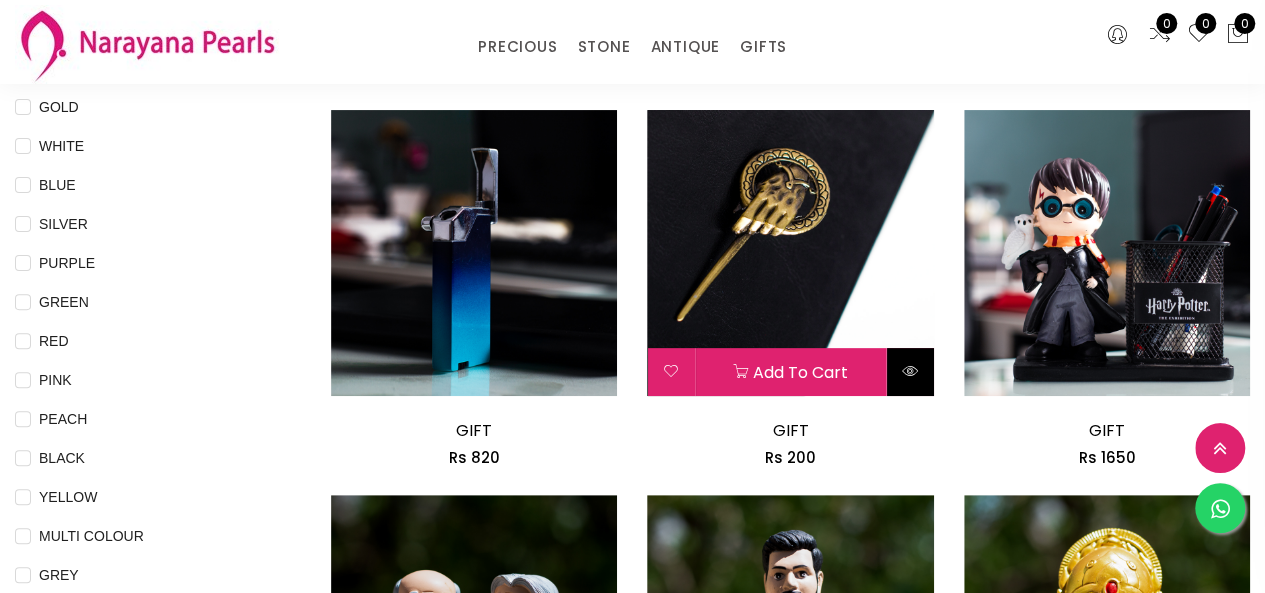 click at bounding box center (910, 372) 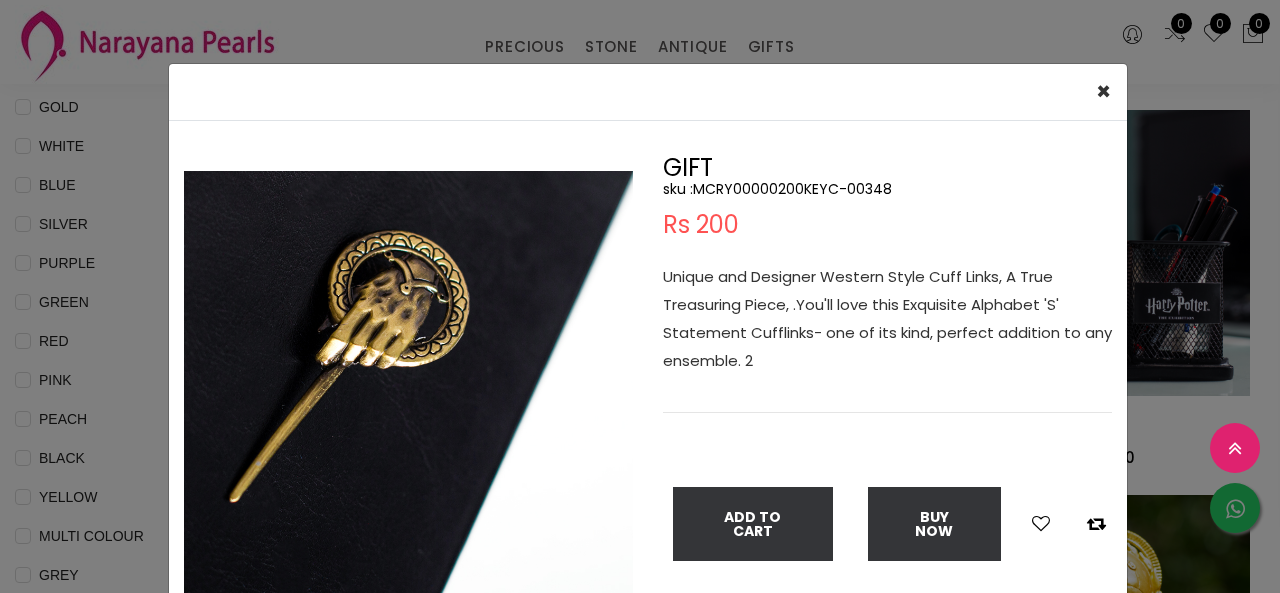 click on "sku :  MCRY00000200KEYC-00348" at bounding box center [887, 189] 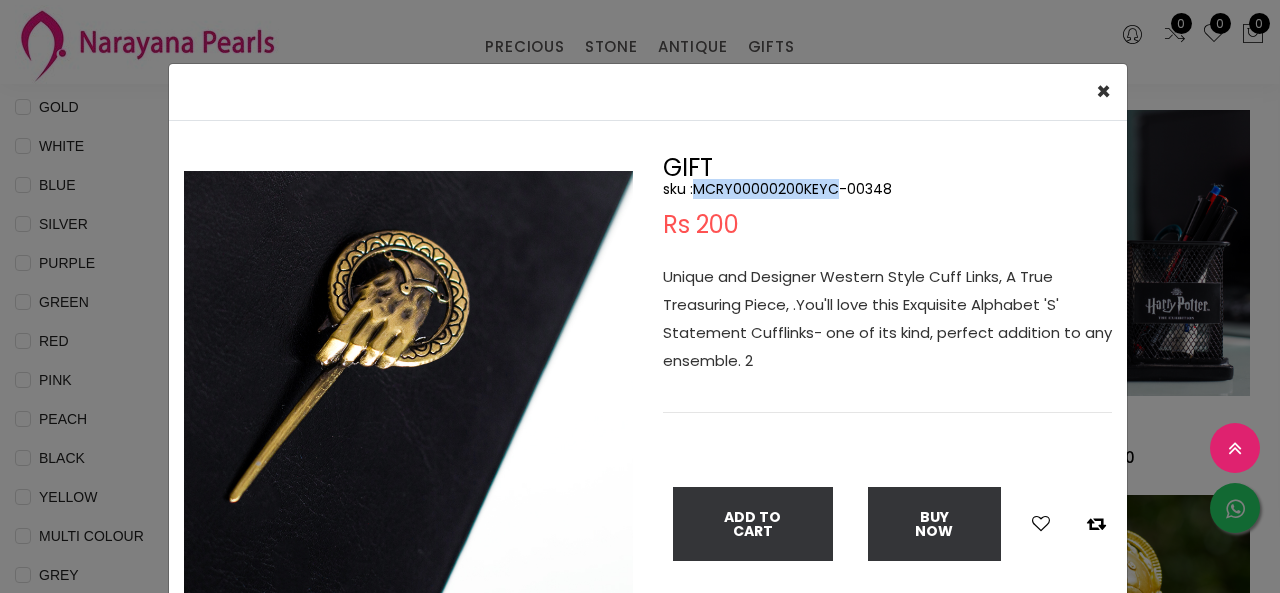 click on "sku :  MCRY00000200KEYC-00348" at bounding box center (887, 189) 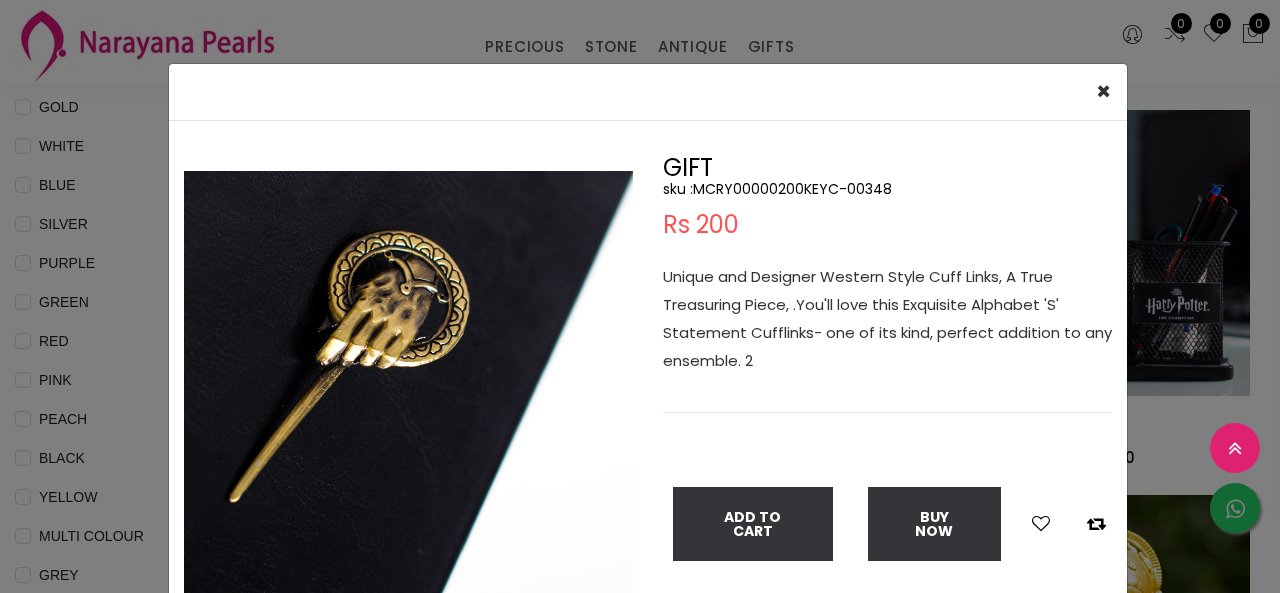 click on "× Close Double (click / press) on the image to zoom (in / out). GIFT sku :  MCRY00000200KEYC-00348 Rs   200 Unique and Designer Western Style Cuff Links, A True Treasuring Piece, .You'll love this Exquisite Alphabet 'S' Statement Cufflinks- one of its kind, perfect addition to any ensemble. 2  Add To Cart   Buy Now" at bounding box center (640, 296) 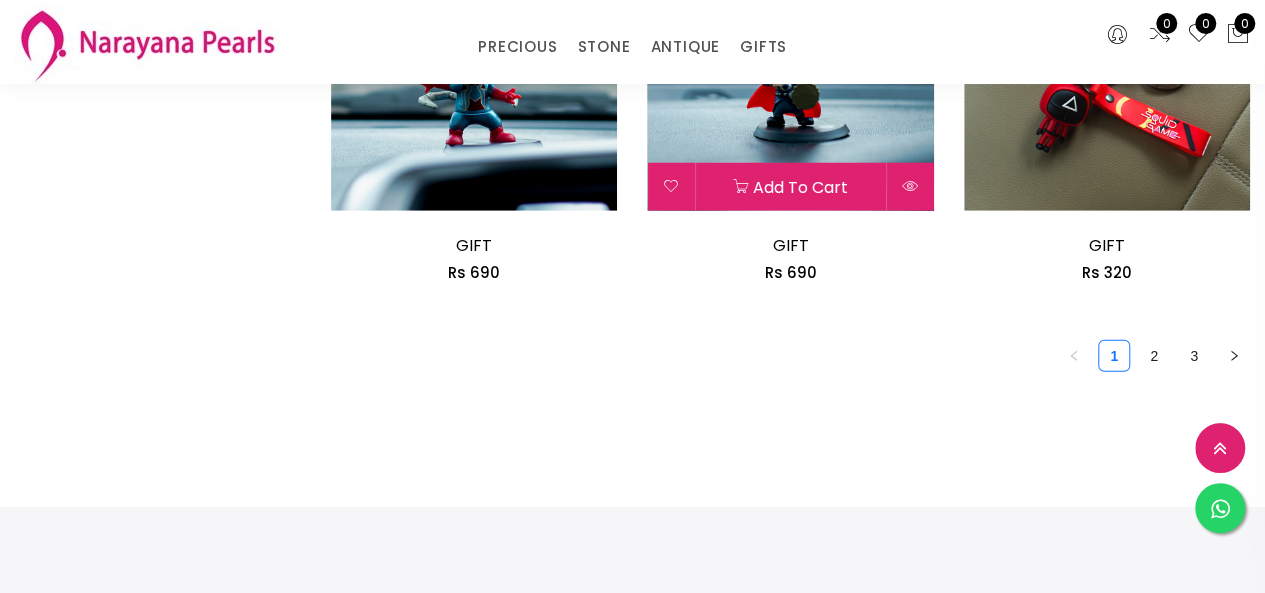 scroll, scrollTop: 2700, scrollLeft: 0, axis: vertical 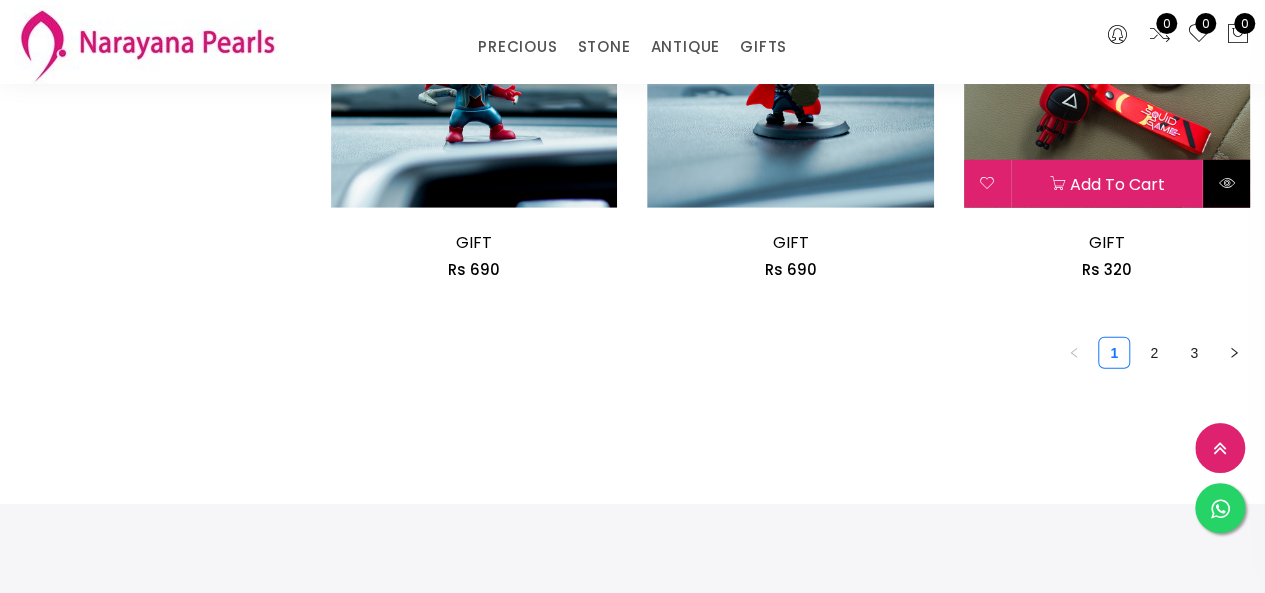 click at bounding box center [1226, 183] 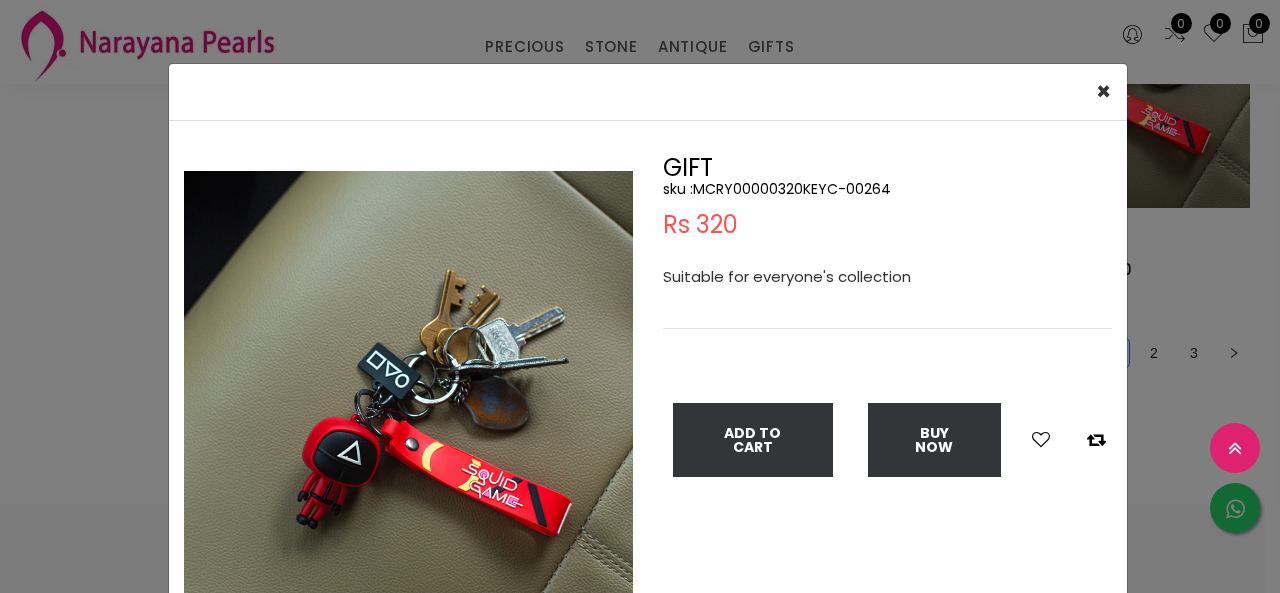 click on "sku :  MCRY00000320KEYC-00264" at bounding box center [887, 189] 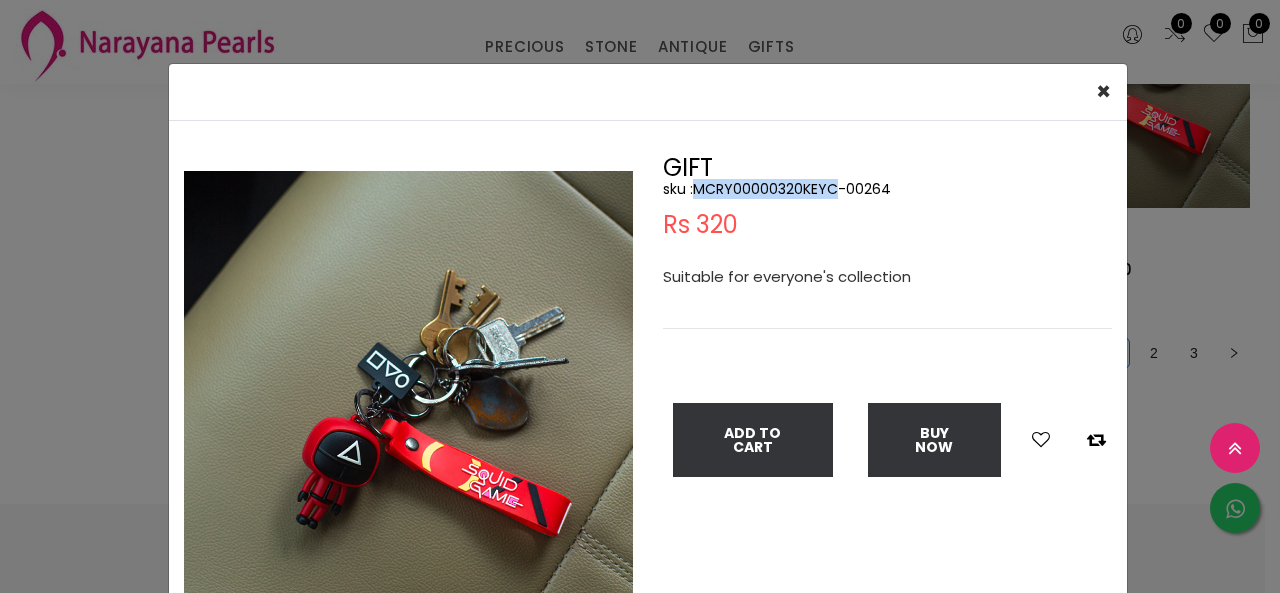 click on "sku :  MCRY00000320KEYC-00264" at bounding box center (887, 189) 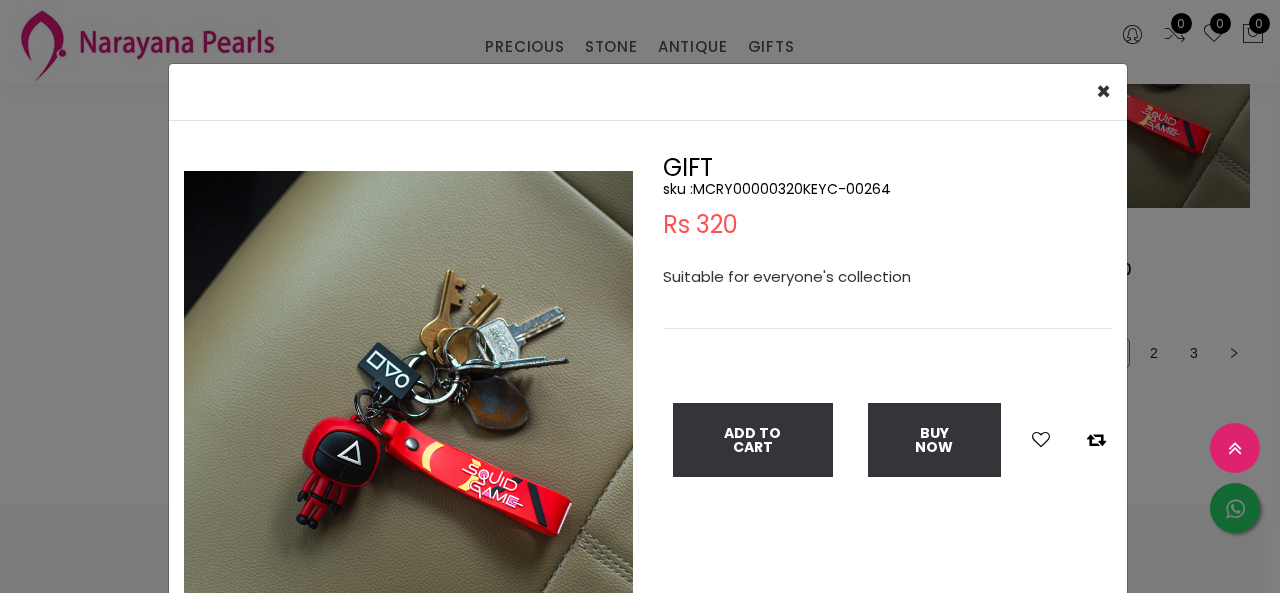 click on "× Close Double (click / press) on the image to zoom (in / out). GIFT sku :  MCRY00000320KEYC-00264 Rs   320 Suitable for everyone's collection  Add To Cart   Buy Now" at bounding box center (640, 296) 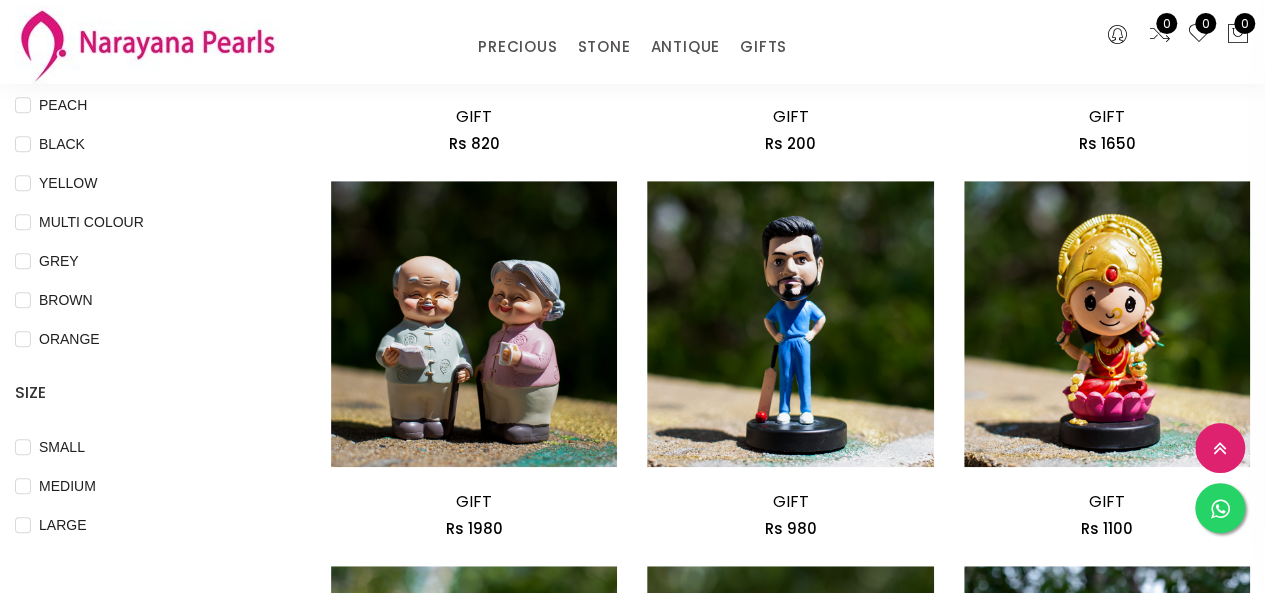 scroll, scrollTop: 600, scrollLeft: 0, axis: vertical 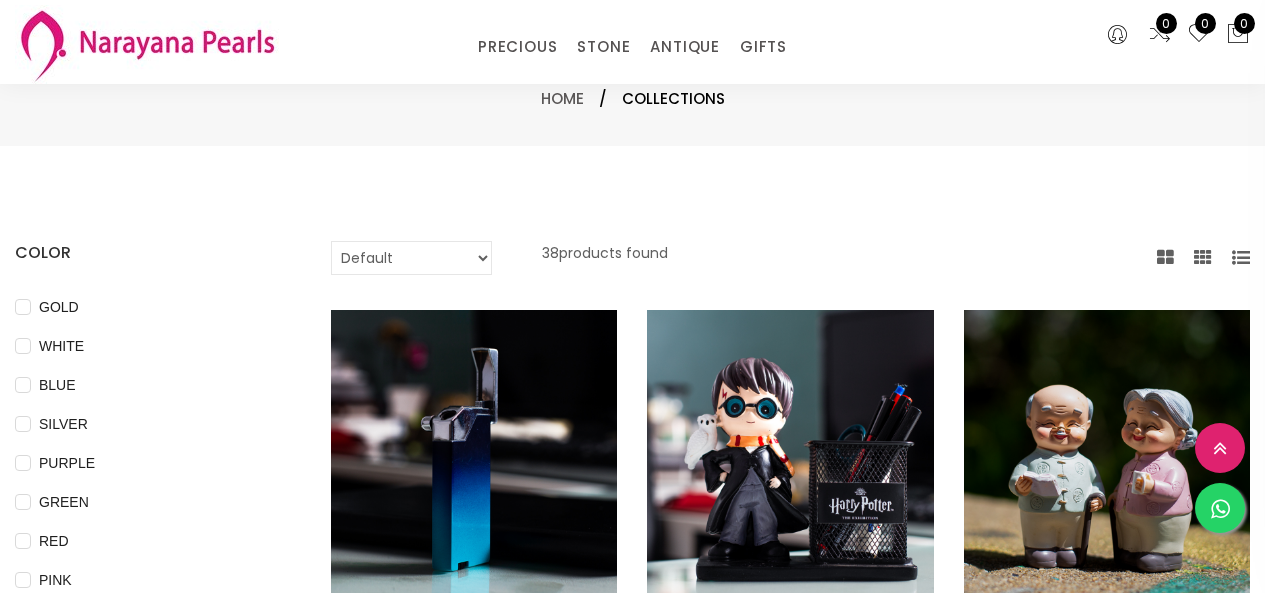 select on "INR" 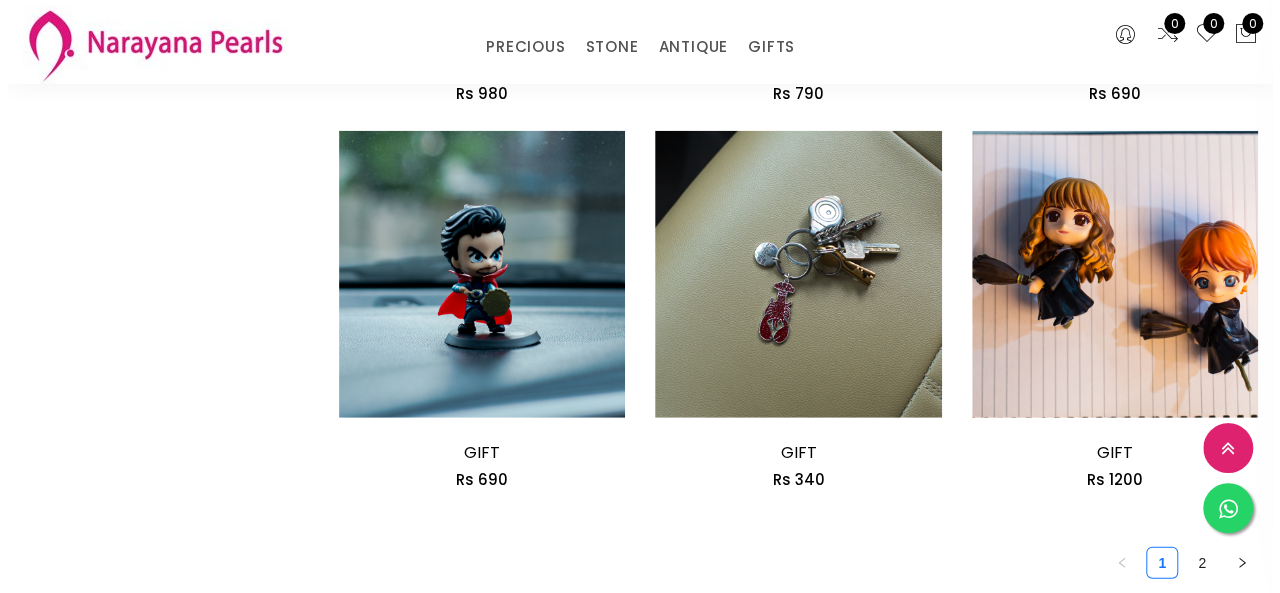 scroll, scrollTop: 2700, scrollLeft: 0, axis: vertical 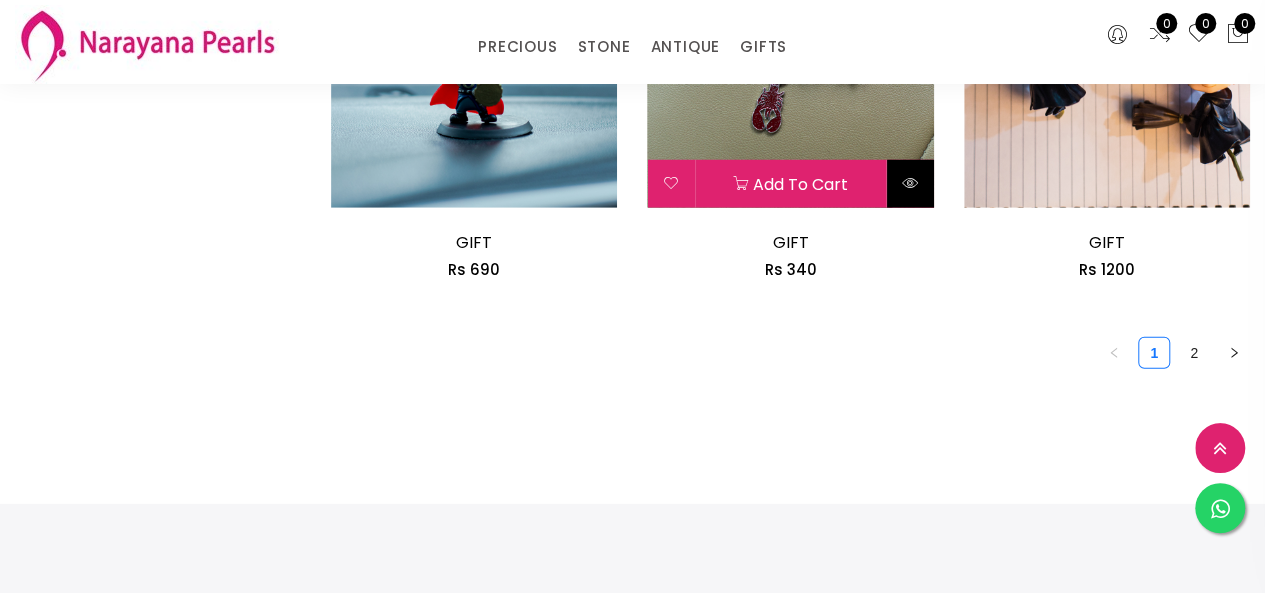 click at bounding box center (910, 184) 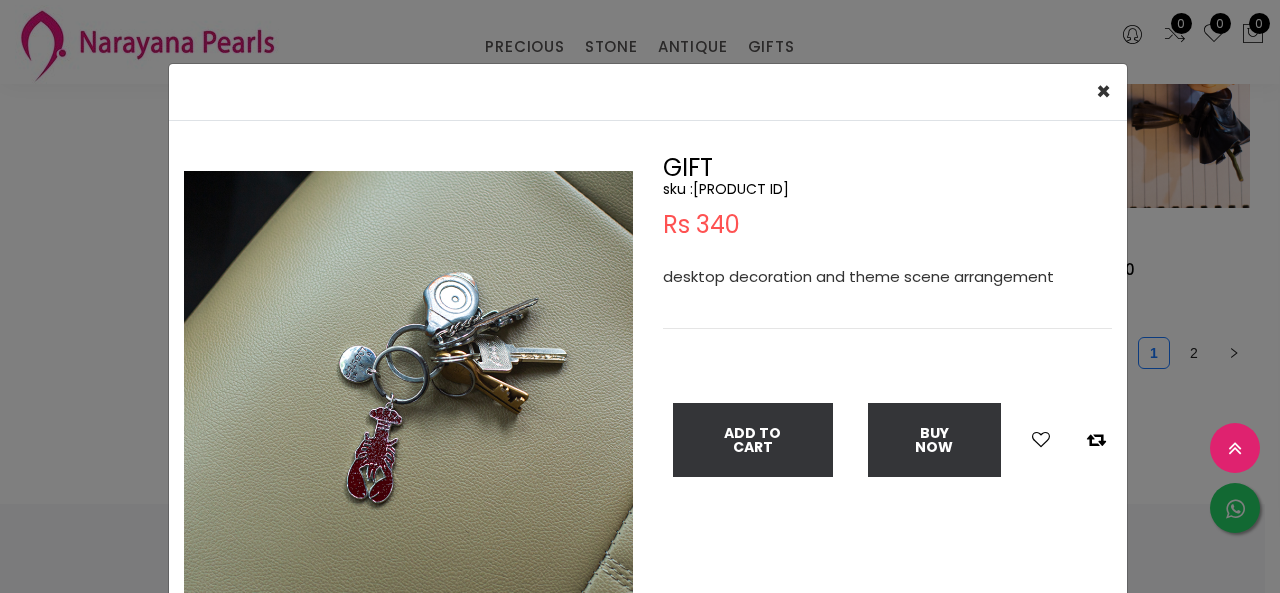 click on "sku :  MCRY00000340KEYC-00260" at bounding box center [887, 189] 